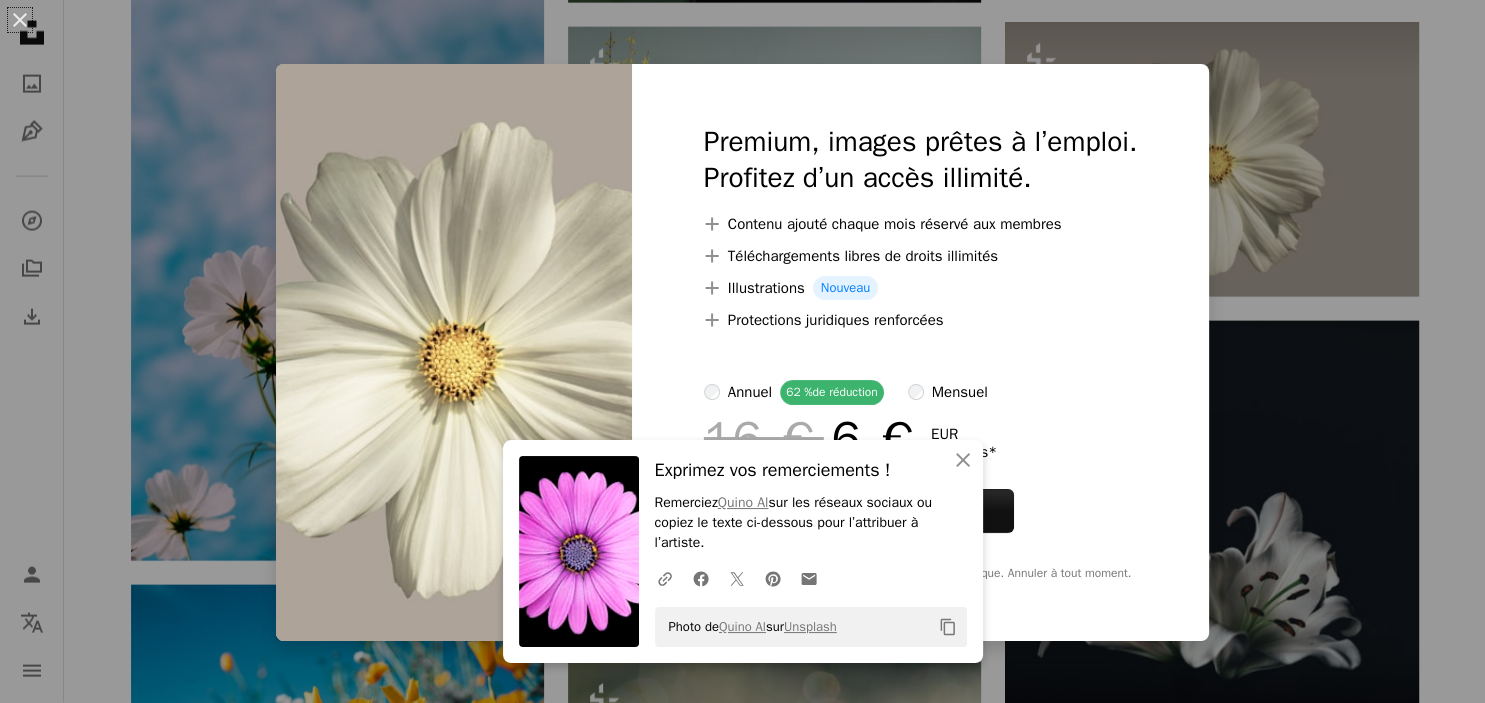 scroll, scrollTop: 4554, scrollLeft: 0, axis: vertical 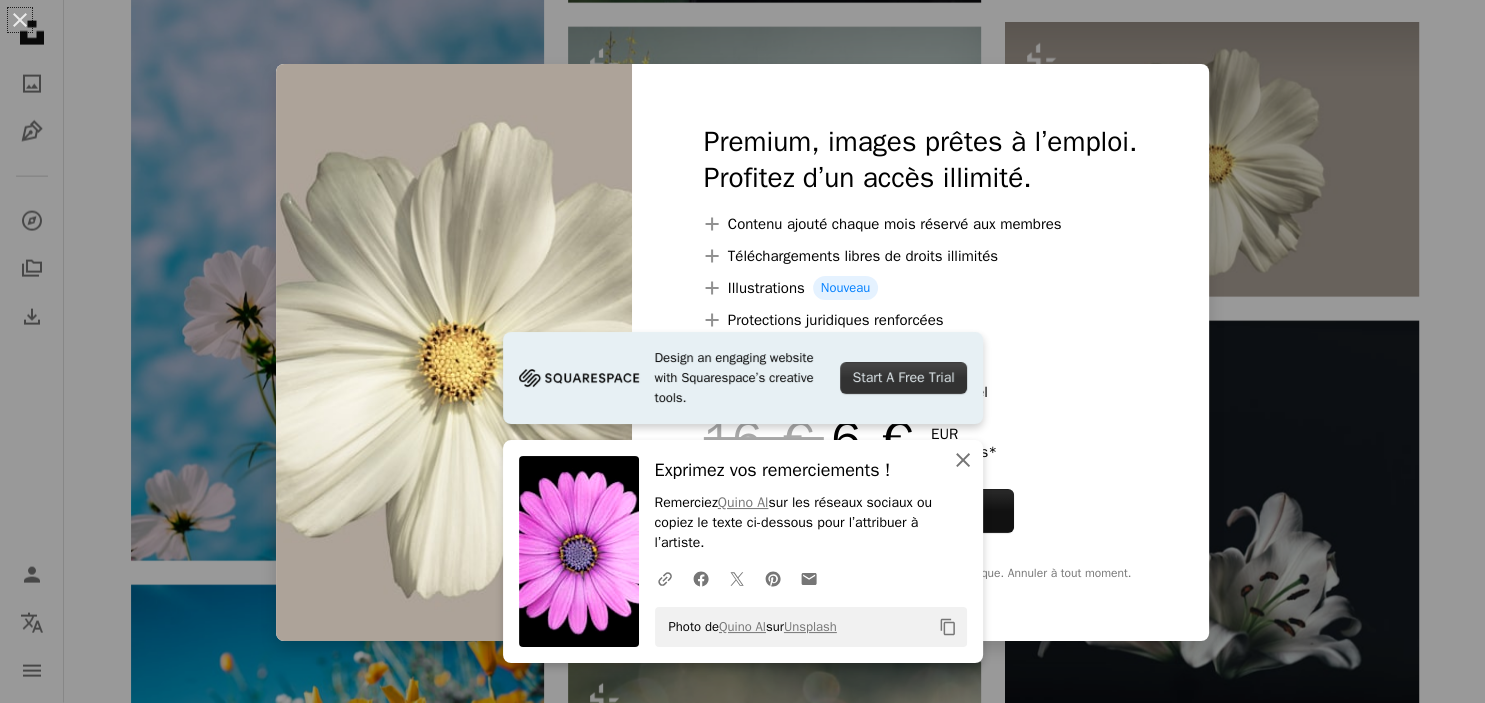 click on "An X shape" 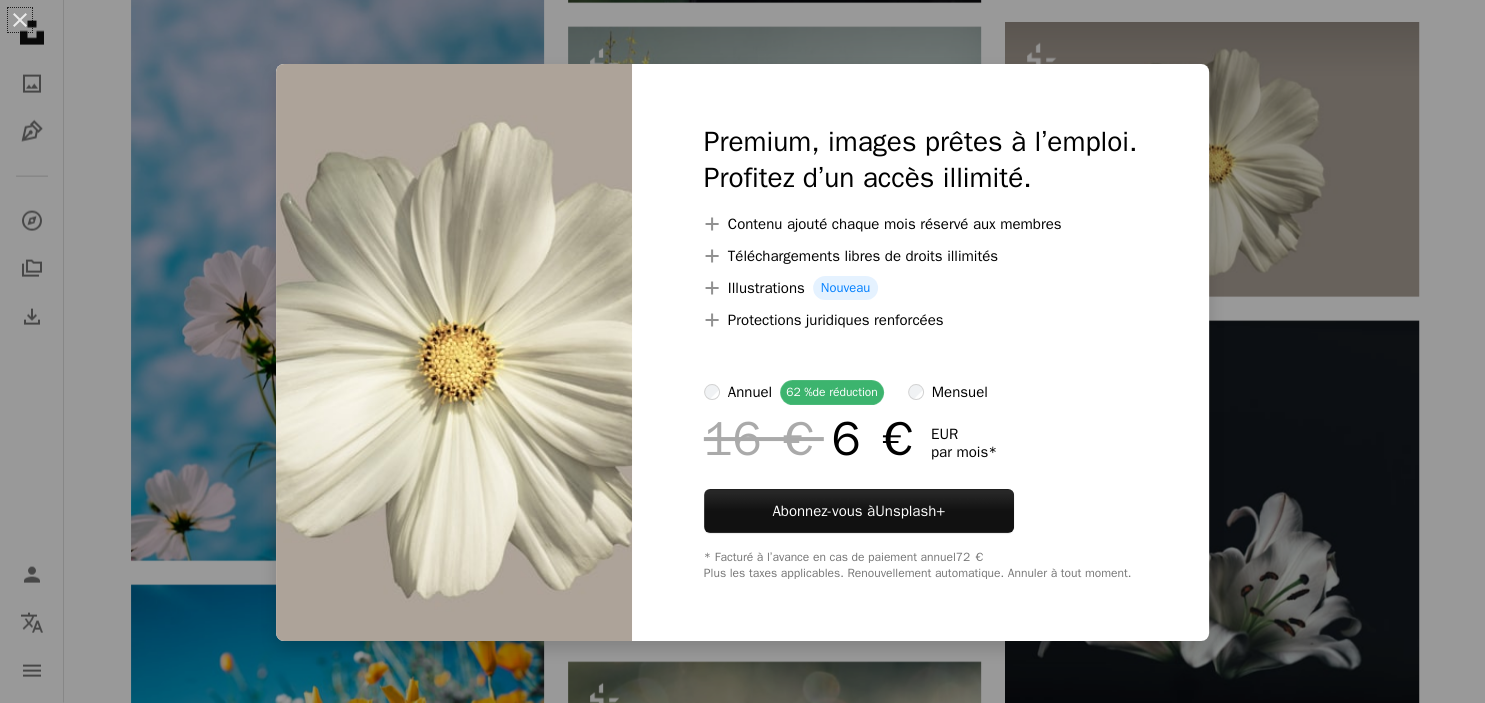 click on "An X shape Premium, images prêtes à l’emploi. Profitez d’un accès illimité. A plus sign Contenu ajouté chaque mois réservé aux membres A plus sign Téléchargements libres de droits illimités A plus sign Illustrations  Nouveau A plus sign Protections juridiques renforcées annuel 62 %  de réduction mensuel 16 €   6 € EUR par mois * Abonnez-vous à  Unsplash+ * Facturé à l’avance en cas de paiement annuel  72 € Plus les taxes applicables. Renouvellement automatique. Annuler à tout moment." at bounding box center [742, 351] 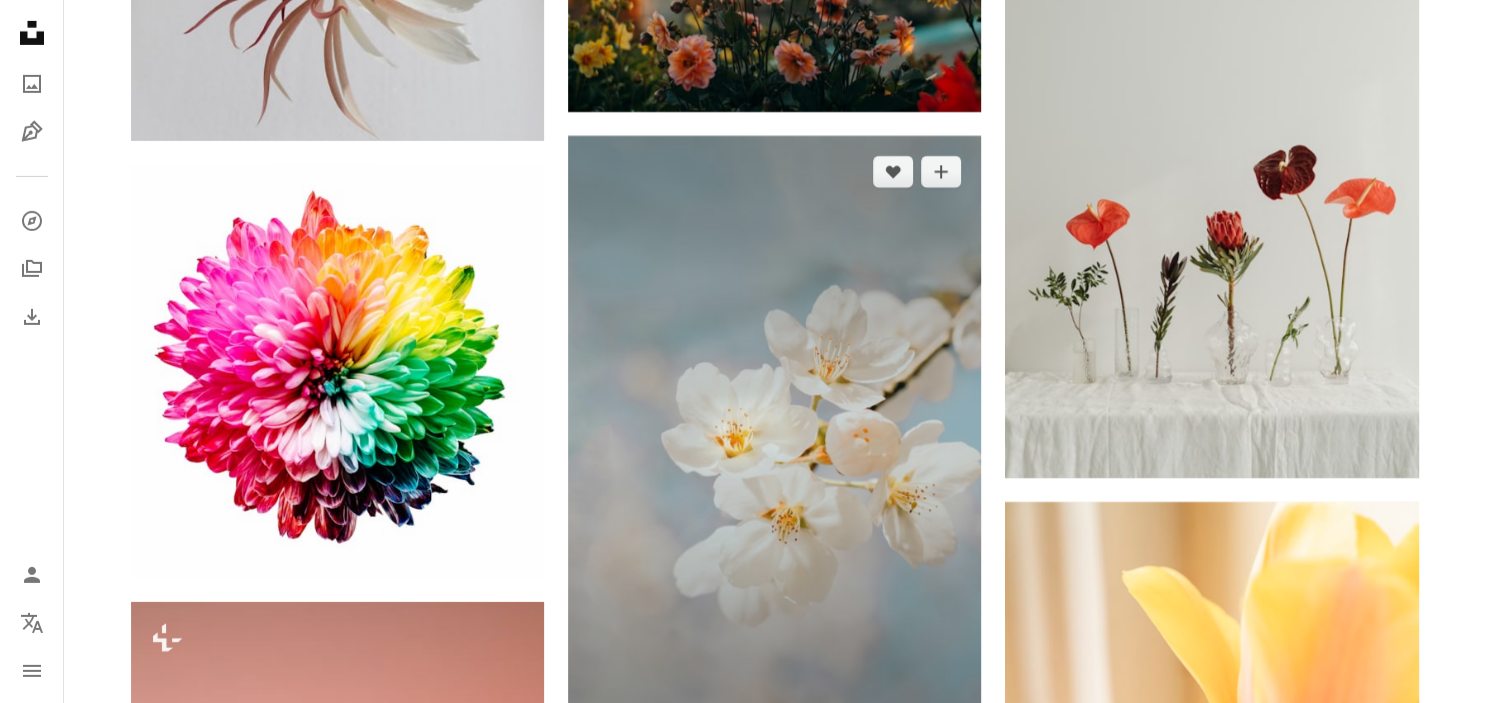 scroll, scrollTop: 6560, scrollLeft: 0, axis: vertical 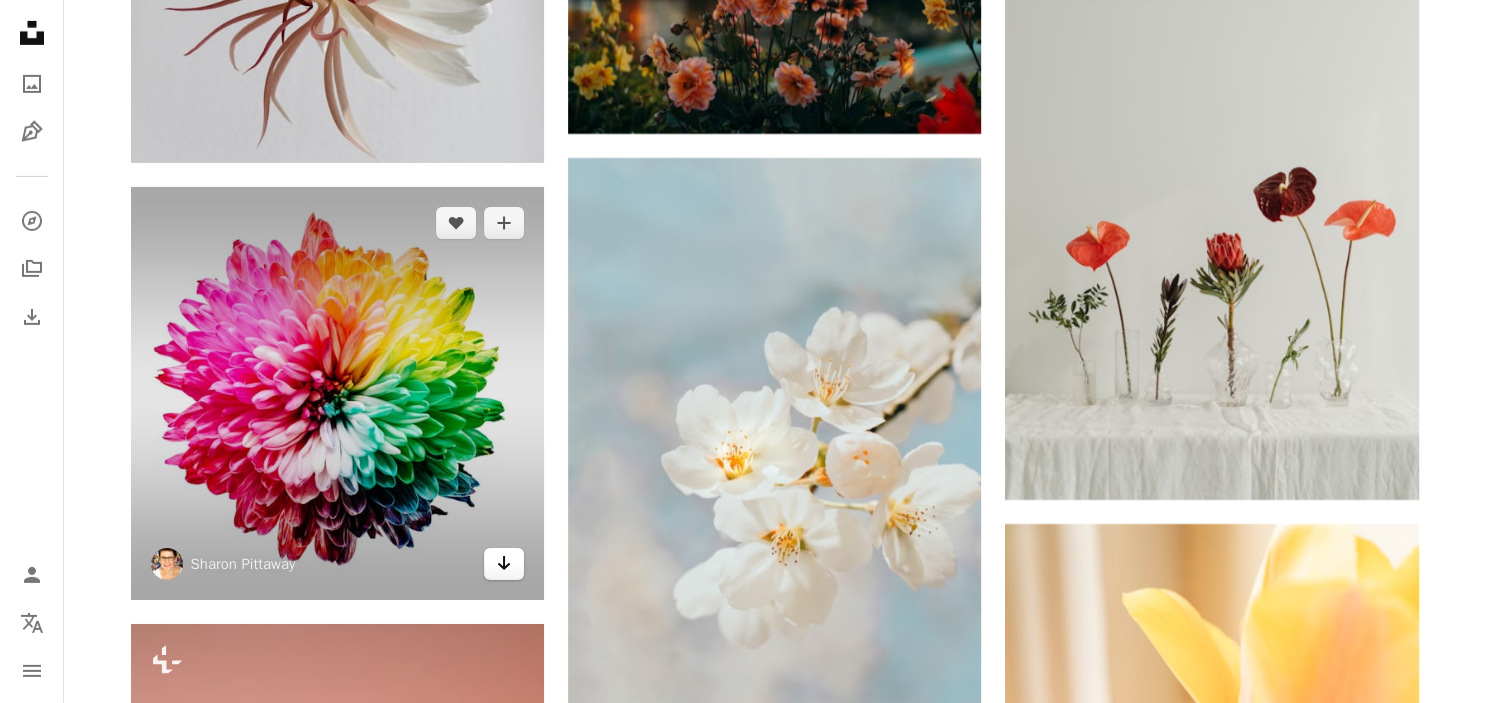 click on "Arrow pointing down" 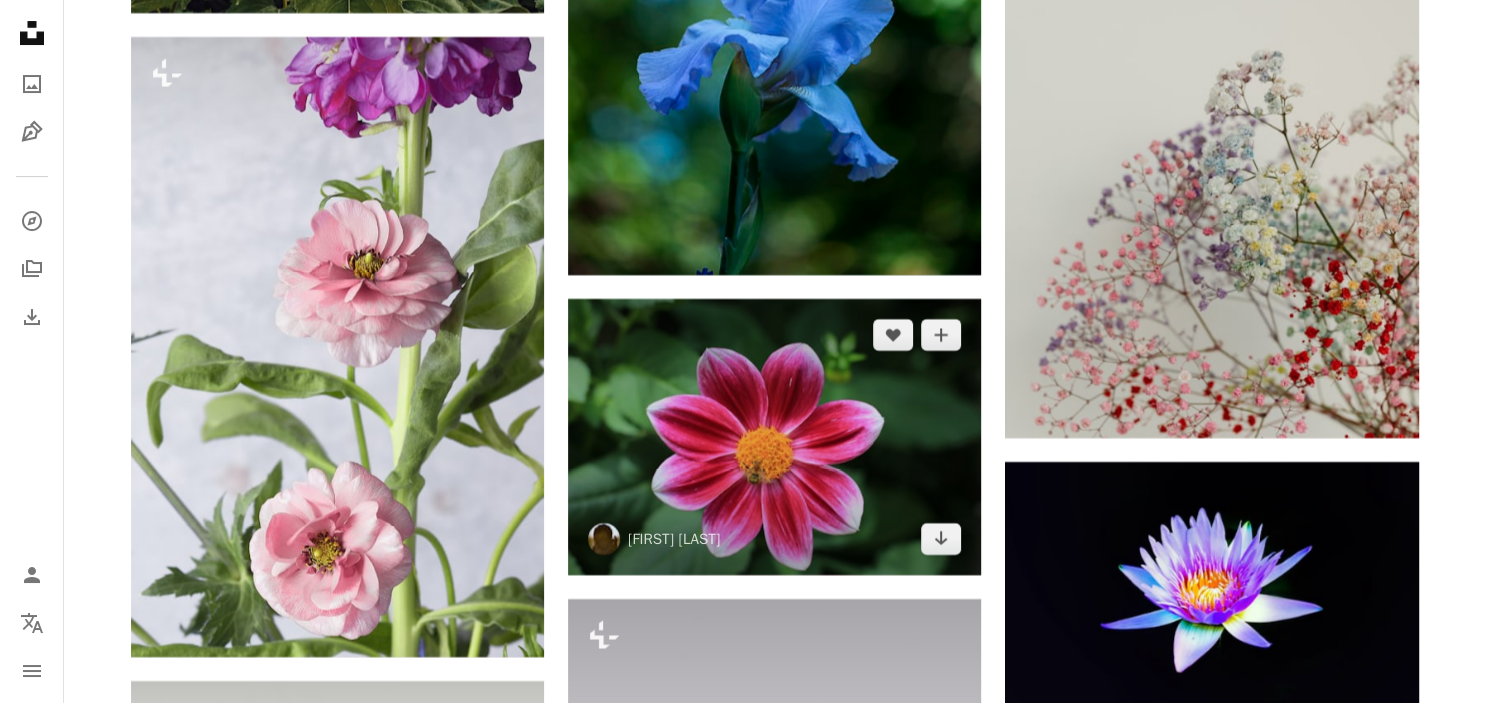 scroll, scrollTop: 15220, scrollLeft: 0, axis: vertical 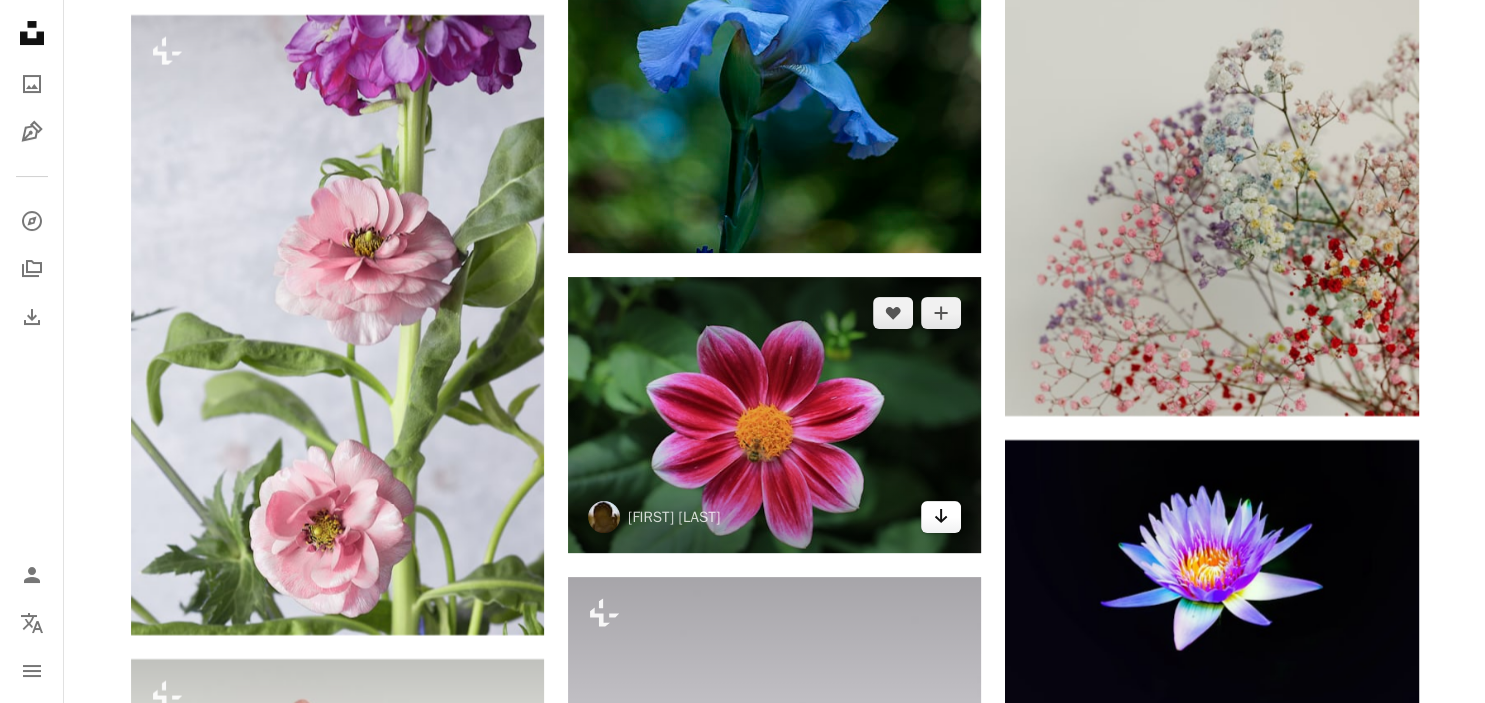 click on "Arrow pointing down" 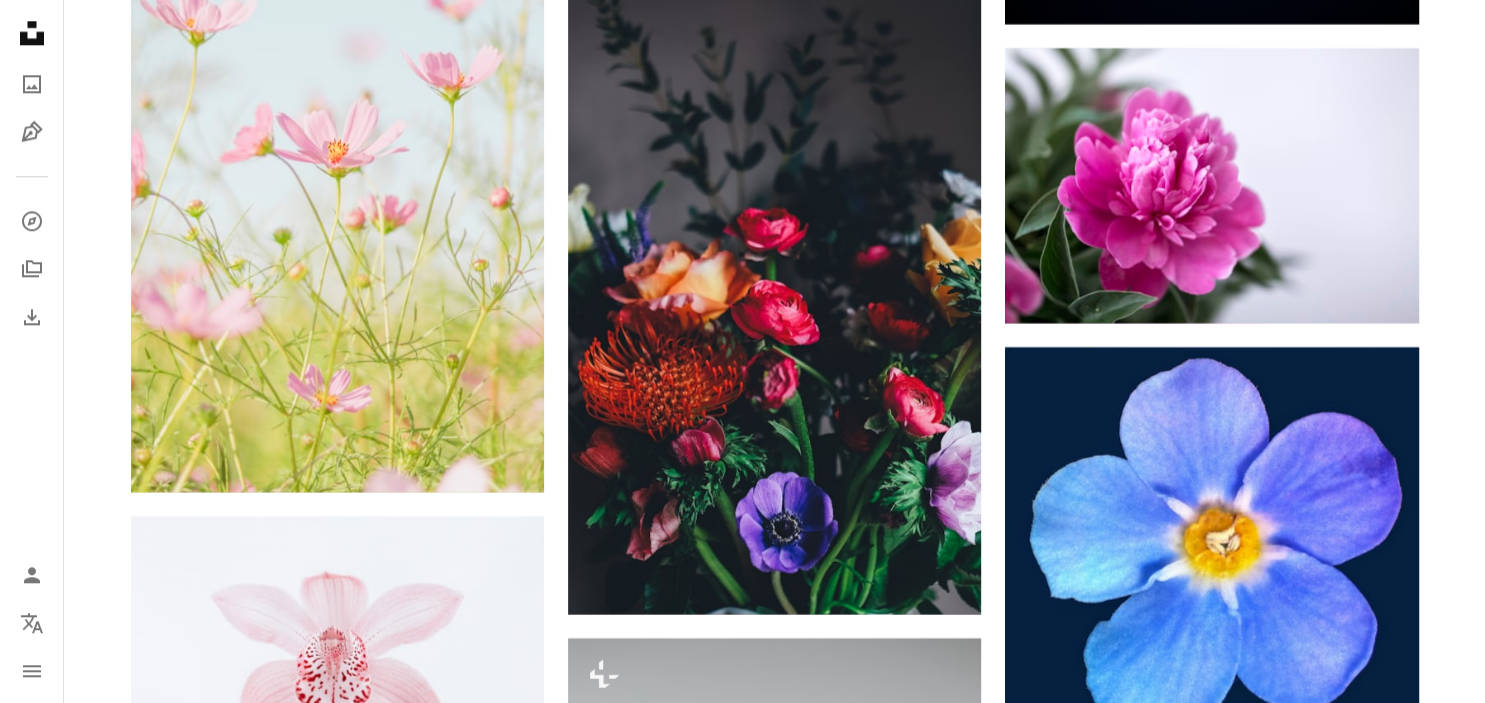 scroll, scrollTop: 17120, scrollLeft: 0, axis: vertical 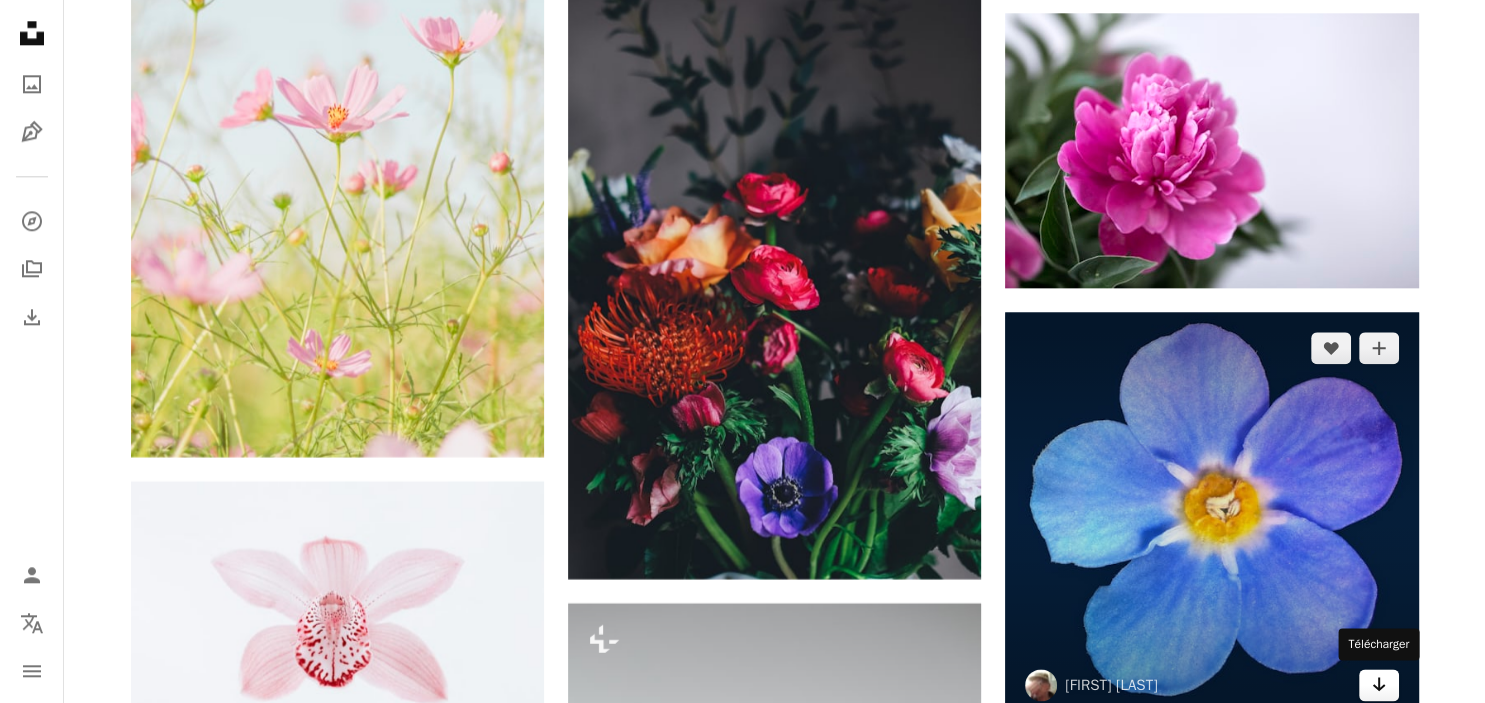 click on "Arrow pointing down" 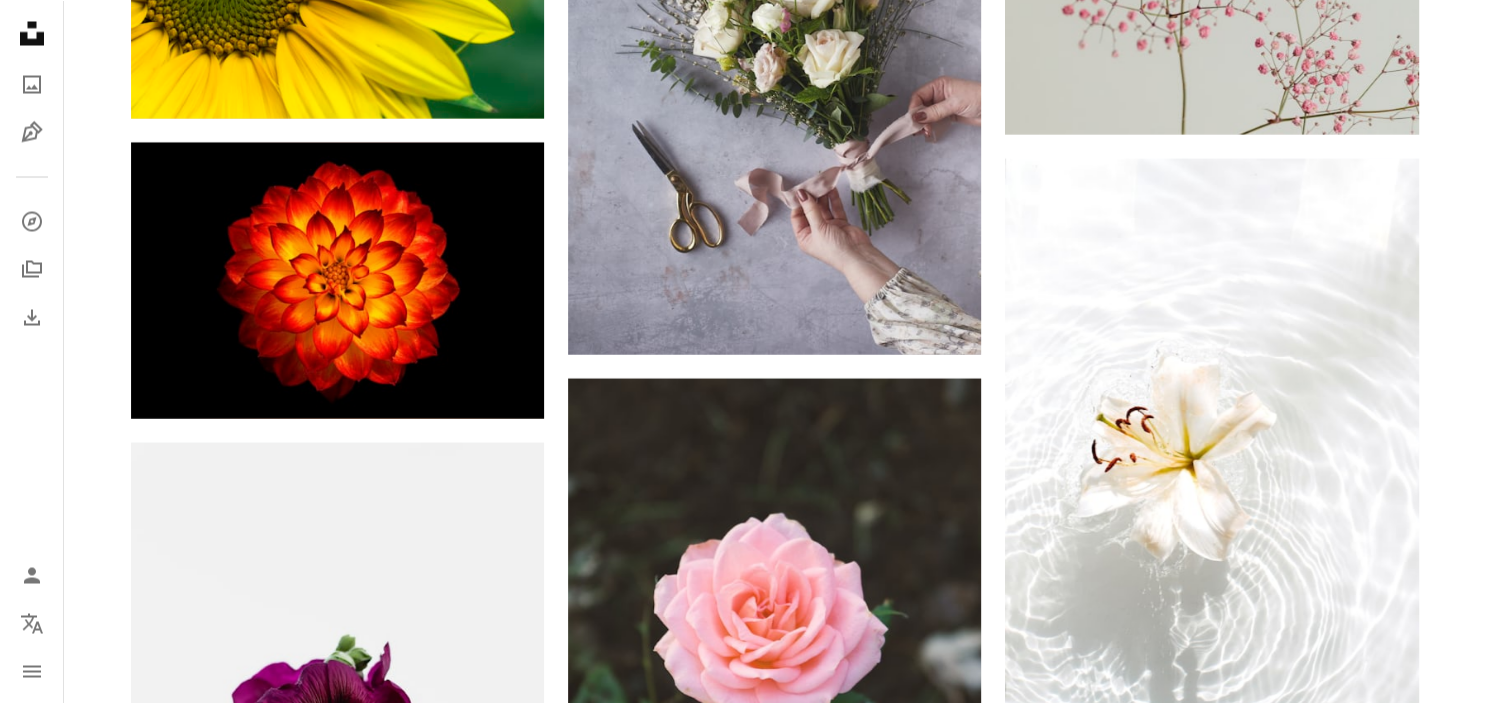 scroll, scrollTop: 18599, scrollLeft: 0, axis: vertical 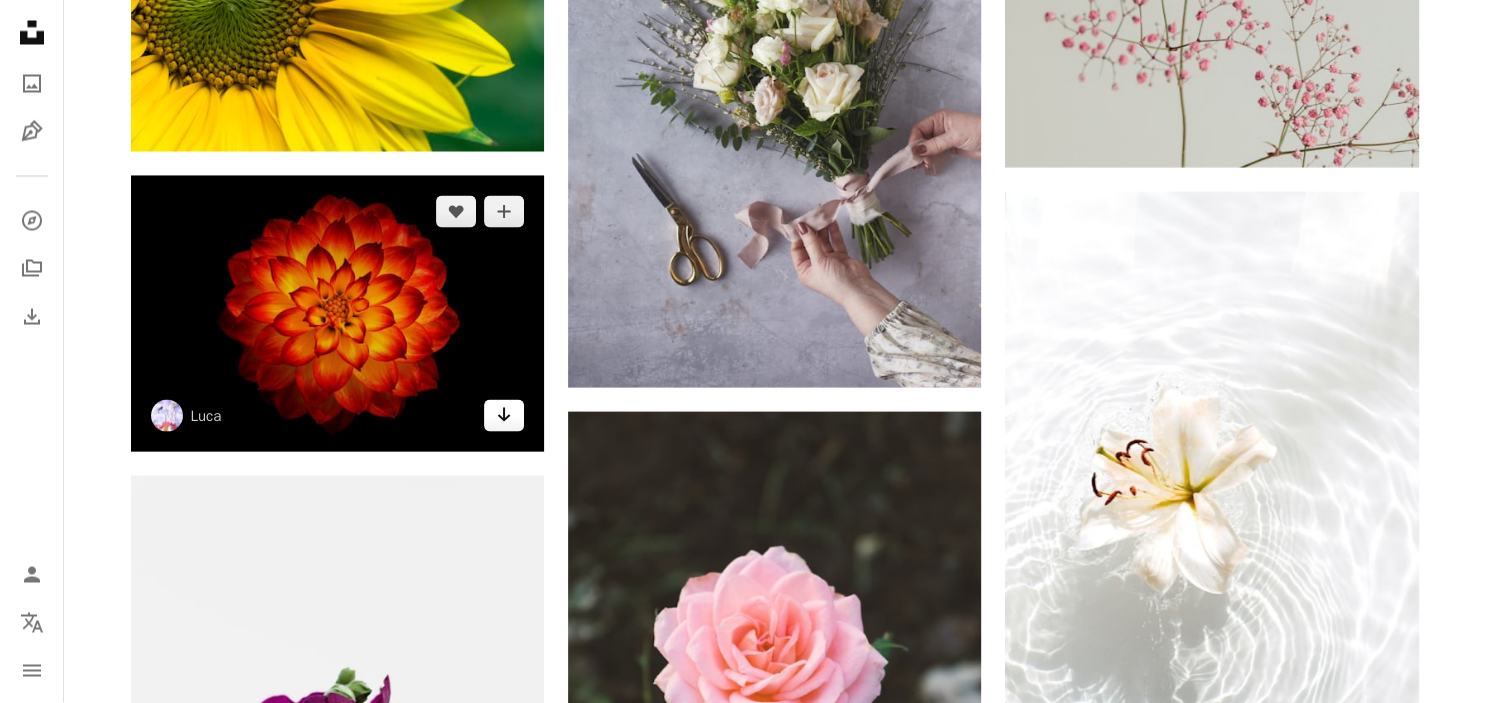 click on "Arrow pointing down" 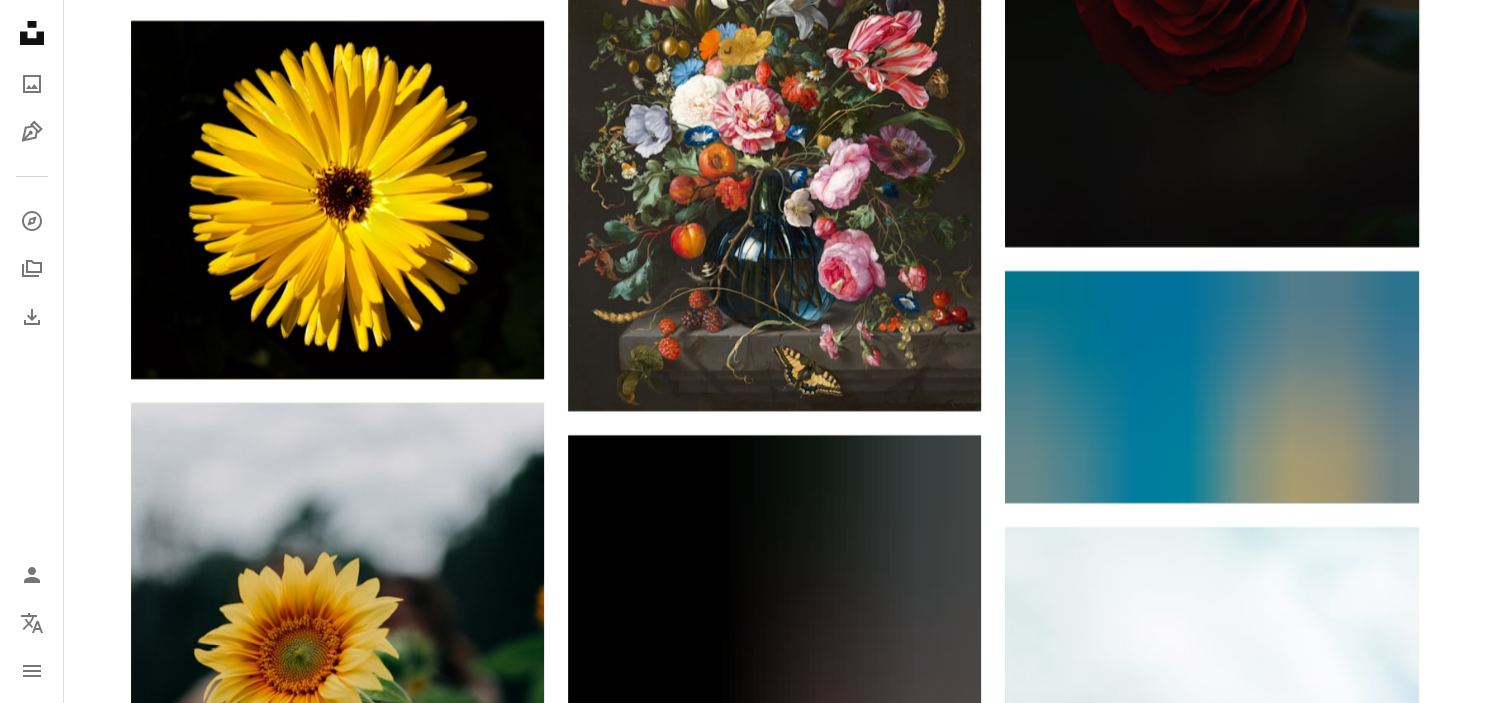 scroll, scrollTop: 22295, scrollLeft: 0, axis: vertical 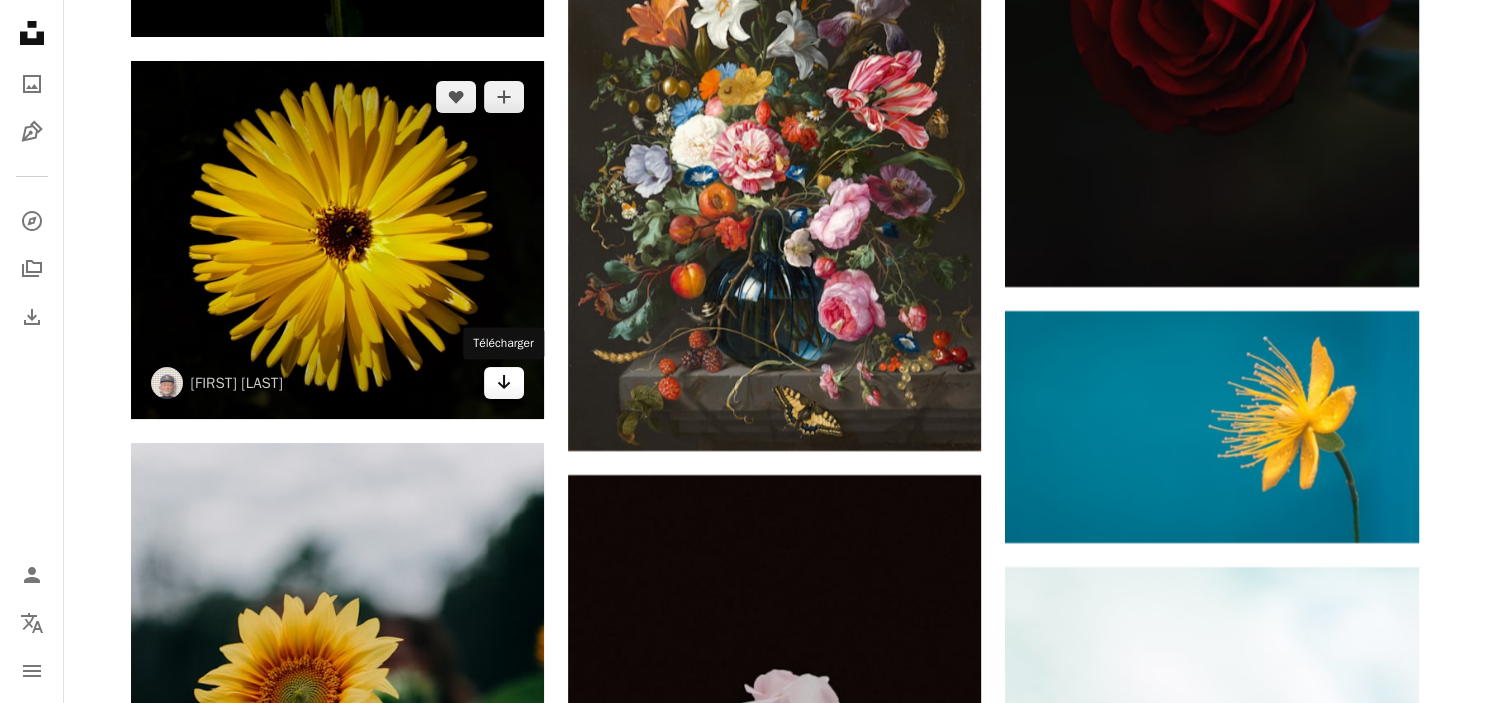 click on "Arrow pointing down" 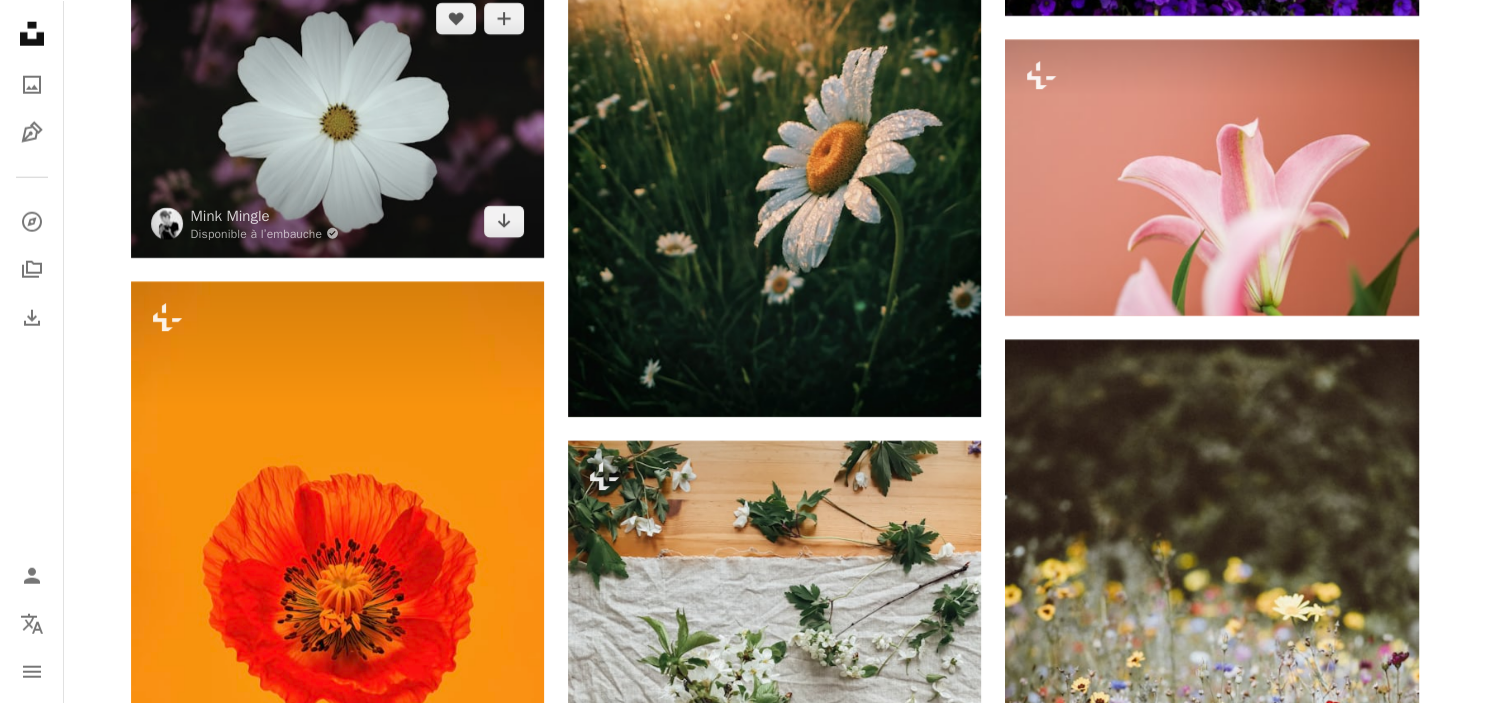 scroll, scrollTop: 27469, scrollLeft: 0, axis: vertical 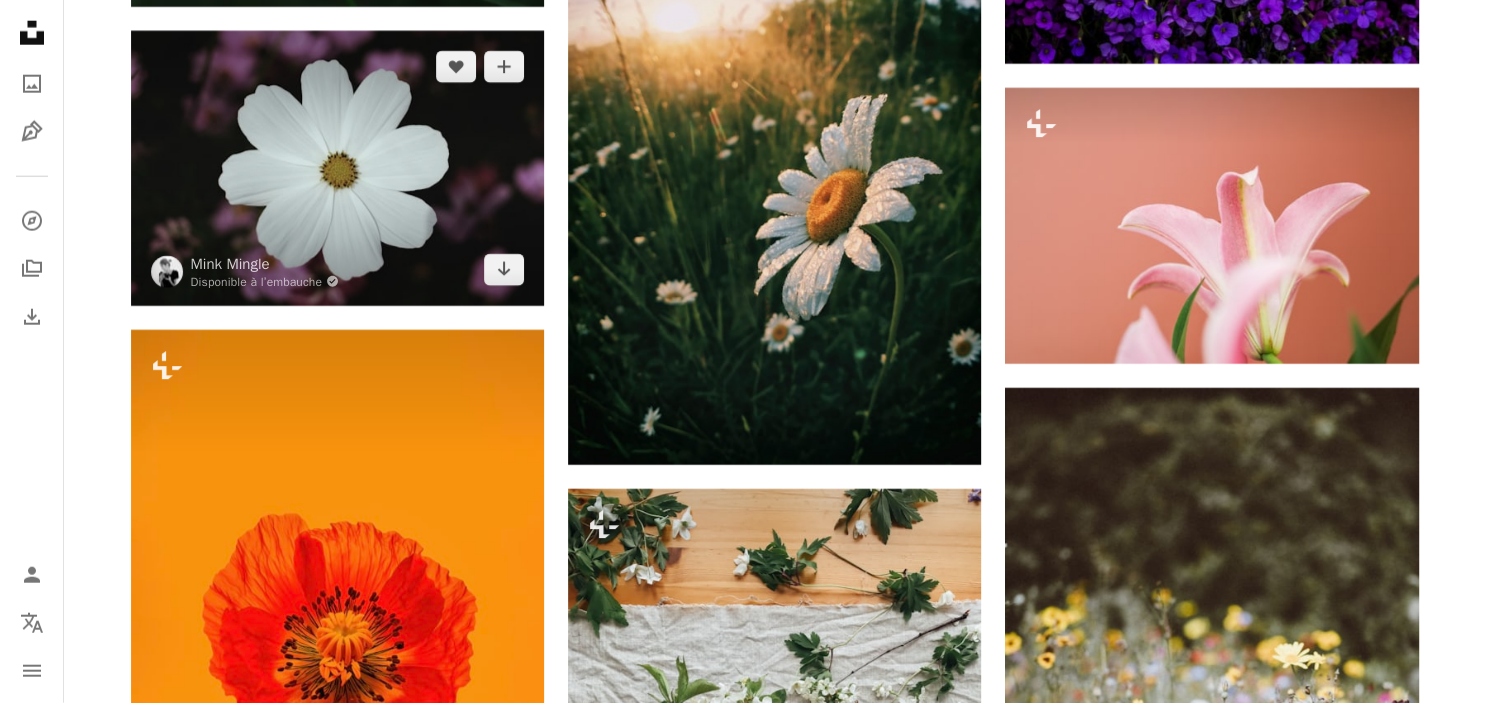 click at bounding box center (337, 168) 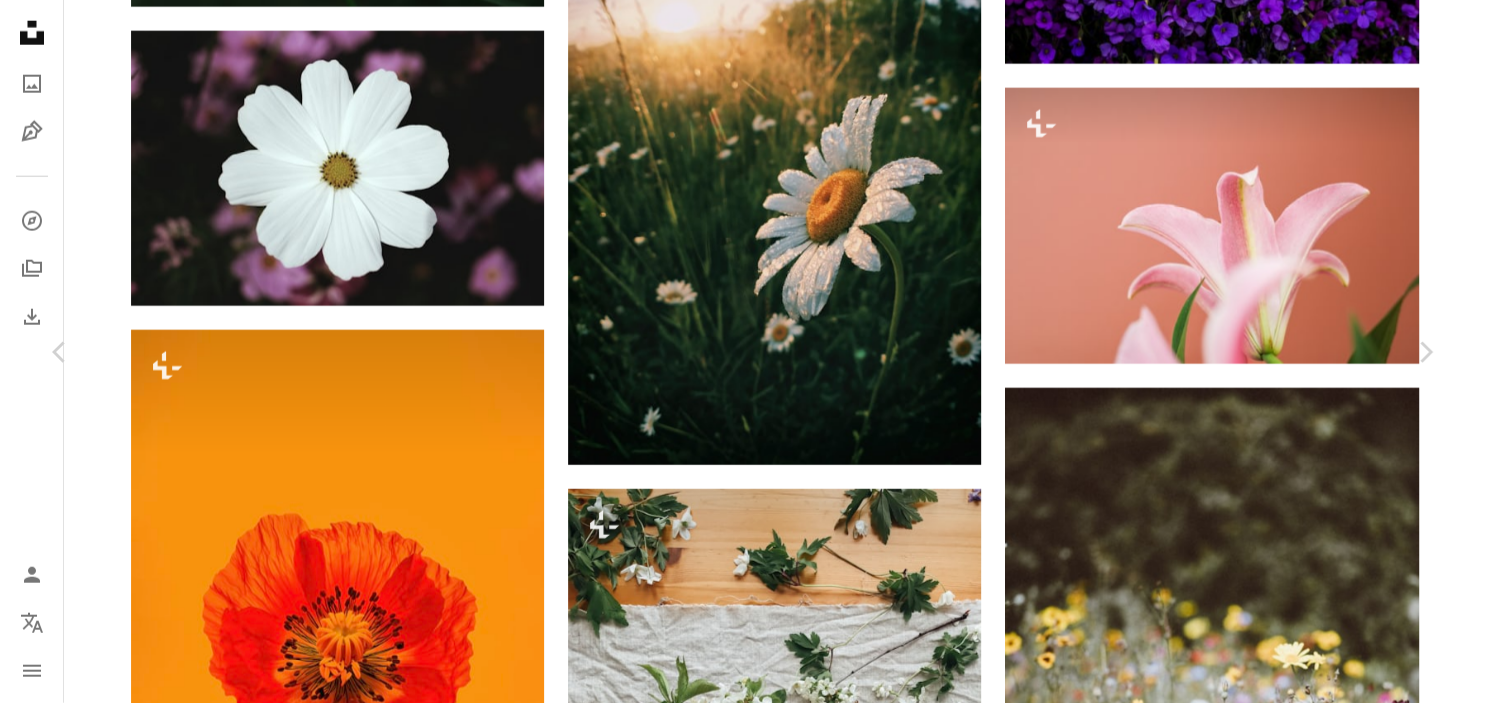 scroll, scrollTop: 5407, scrollLeft: 0, axis: vertical 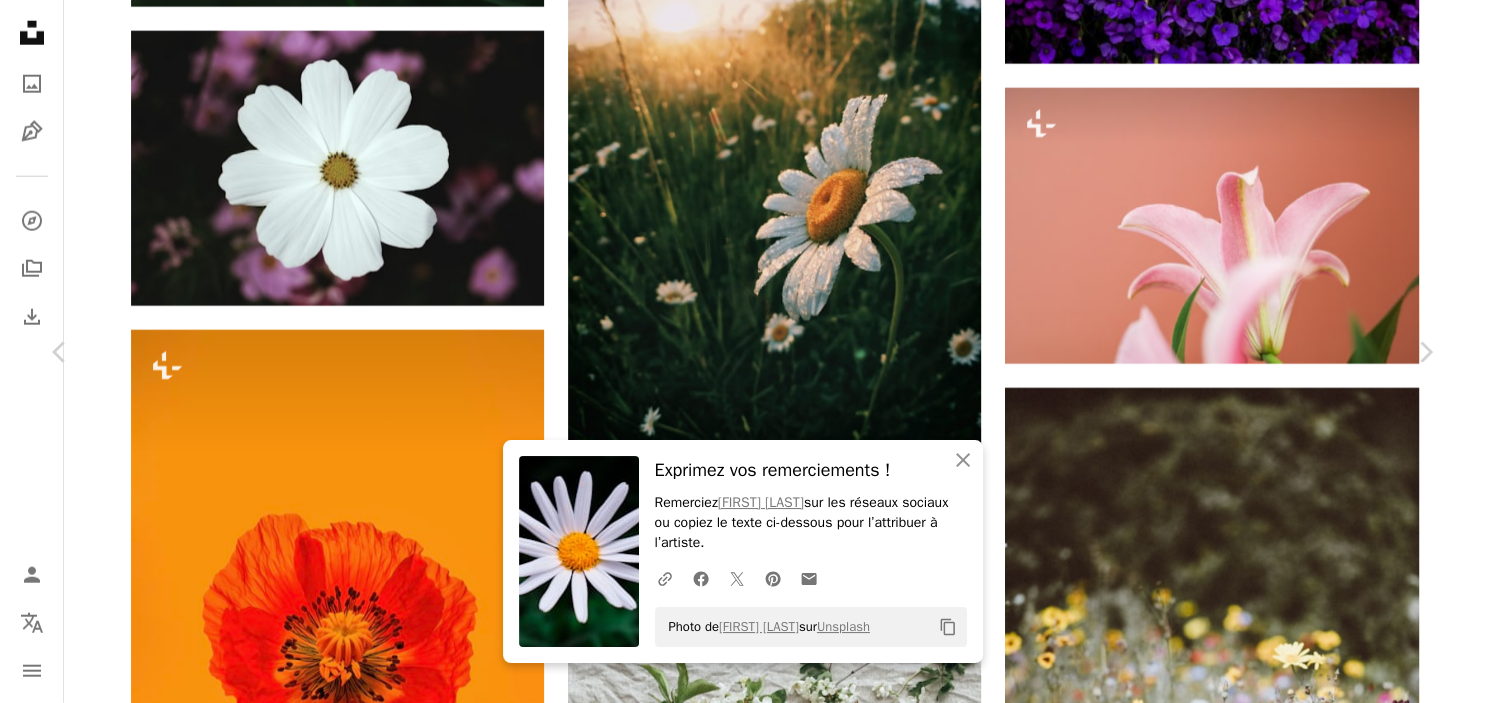 click on "An X shape Chevron left Chevron right An X shape Fermer Exprimez vos remerciements ! Remerciez  [FIRST] [LAST]  sur les réseaux sociaux ou copiez le texte ci-dessous pour l’attribuer à l’artiste. A URL sharing icon (chains) Facebook icon X (formerly Twitter) icon Pinterest icon An envelope Photo de  [FIRST] [LAST]  sur  Unsplash
Copy content Mink Mingle Disponible à l’embauche A checkmark inside of a circle A heart A plus sign Télécharger gratuitement Chevron down Zoom in Vues 2 879 102 Téléchargements 21 265 Présentée dans Photos A forward-right arrow Partager Info icon Infos More Actions Calendar outlined Publiée le  9 janvier 2017 Camera FUJIFILM, X-E2 Safety Utilisation gratuite sous la  Licence Unsplash fleur planter rose blanc jaune Bokeh cosmos pétale Closeup centre profondeur de champ humain gens bleu fleurir astronomie flore Arrière-plans Parcourez des images premium sur iStock  |  - 20 % avec le code UNSPLASH20 Rendez-vous sur iStock  ↗ Images associées A heart Woody Yan" at bounding box center (742, 6029) 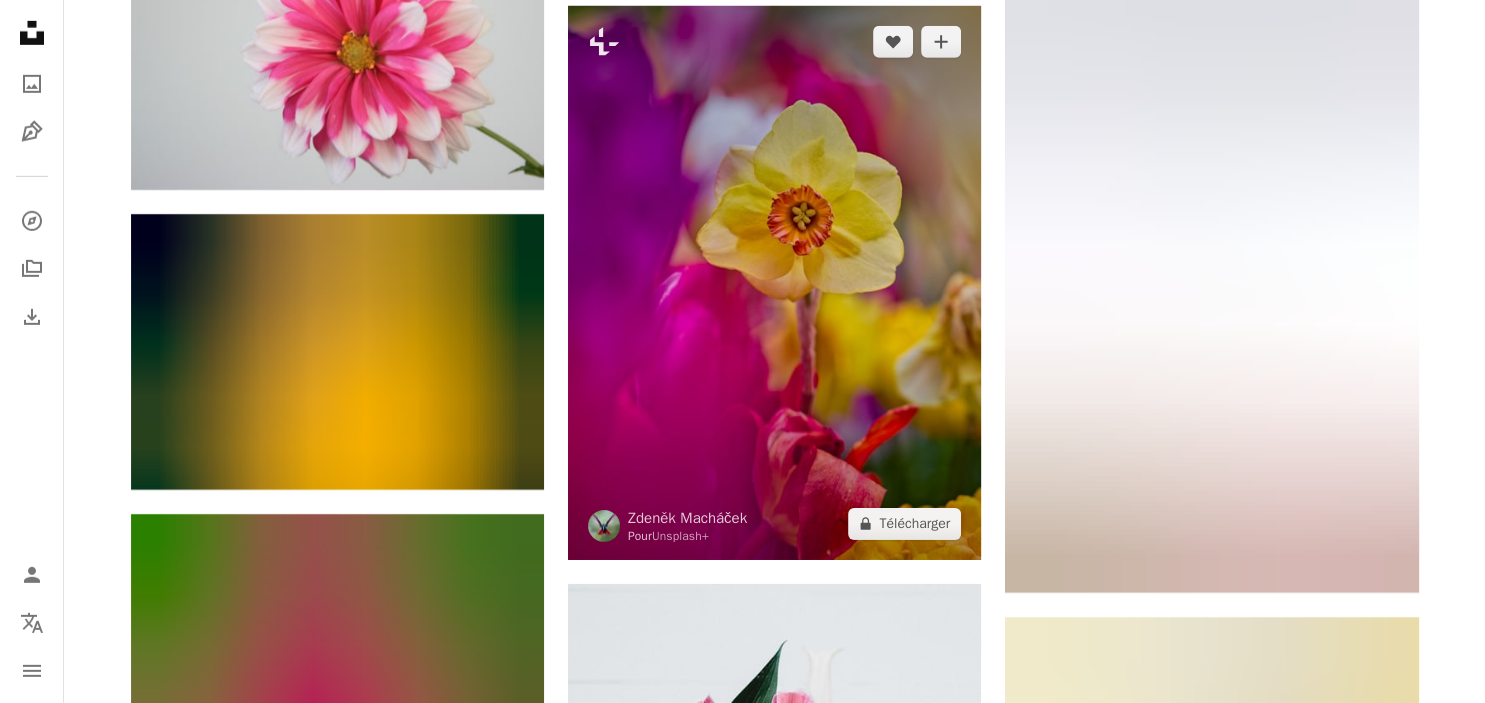 scroll, scrollTop: 28525, scrollLeft: 0, axis: vertical 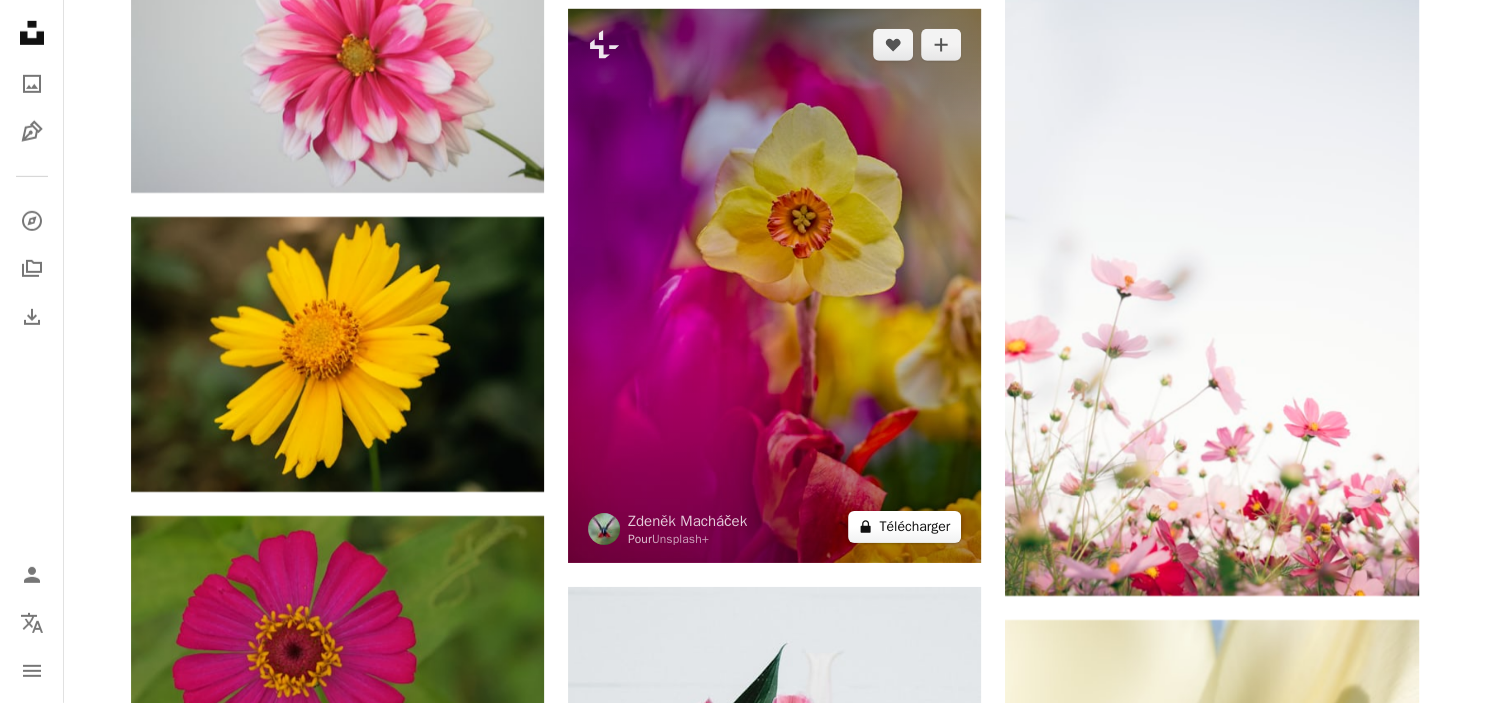 click on "A lock Télécharger" at bounding box center (904, 527) 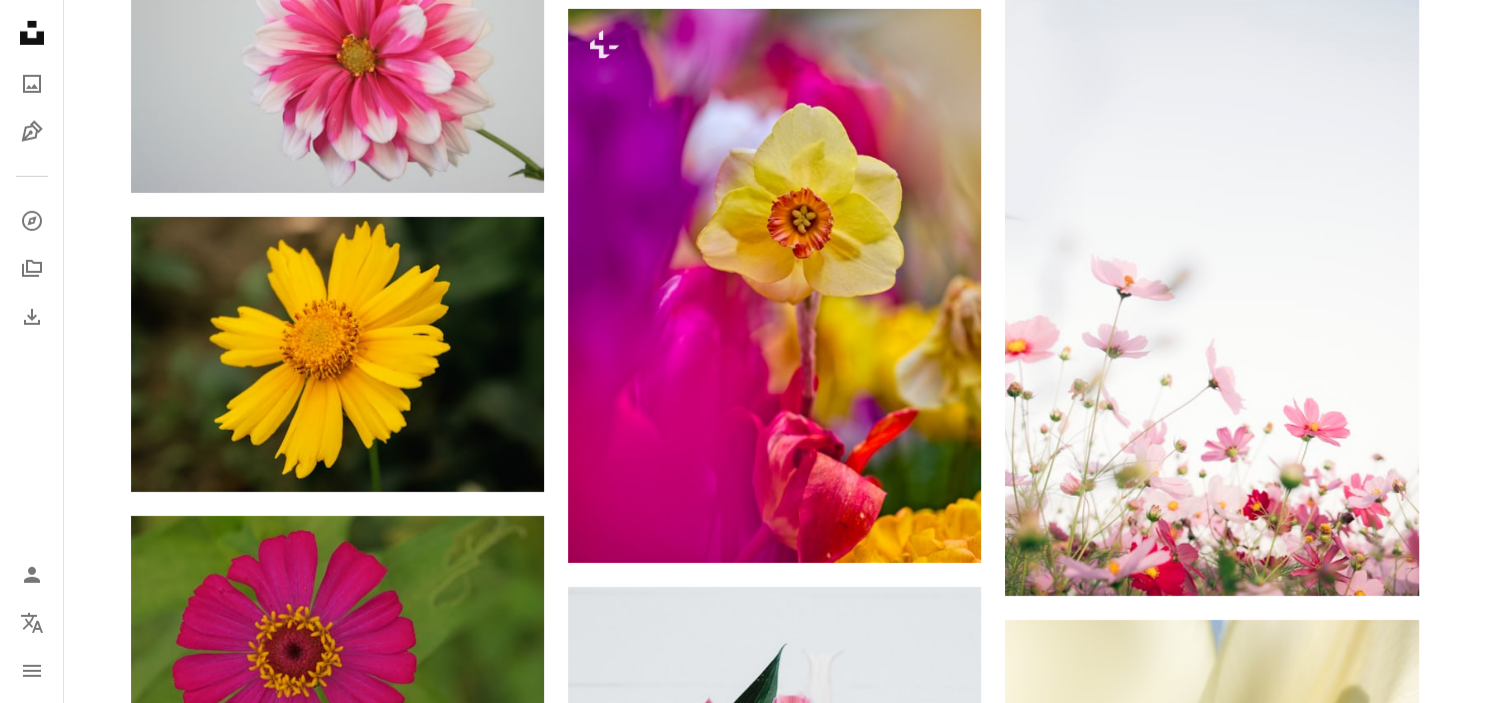 click on "An X shape Premium, images prêtes à l’emploi. Profitez d’un accès illimité. A plus sign Contenu ajouté chaque mois réservé aux membres A plus sign Téléchargements libres de droits illimités A plus sign Illustrations  Nouveau A plus sign Protections juridiques renforcées annuel 62 %  de réduction mensuel 16 €   6 € EUR par mois * Abonnez-vous à  Unsplash+ * Facturé à l’avance en cas de paiement annuel  72 € Plus les taxes applicables. Renouvellement automatique. Annuler à tout moment." at bounding box center [742, 4973] 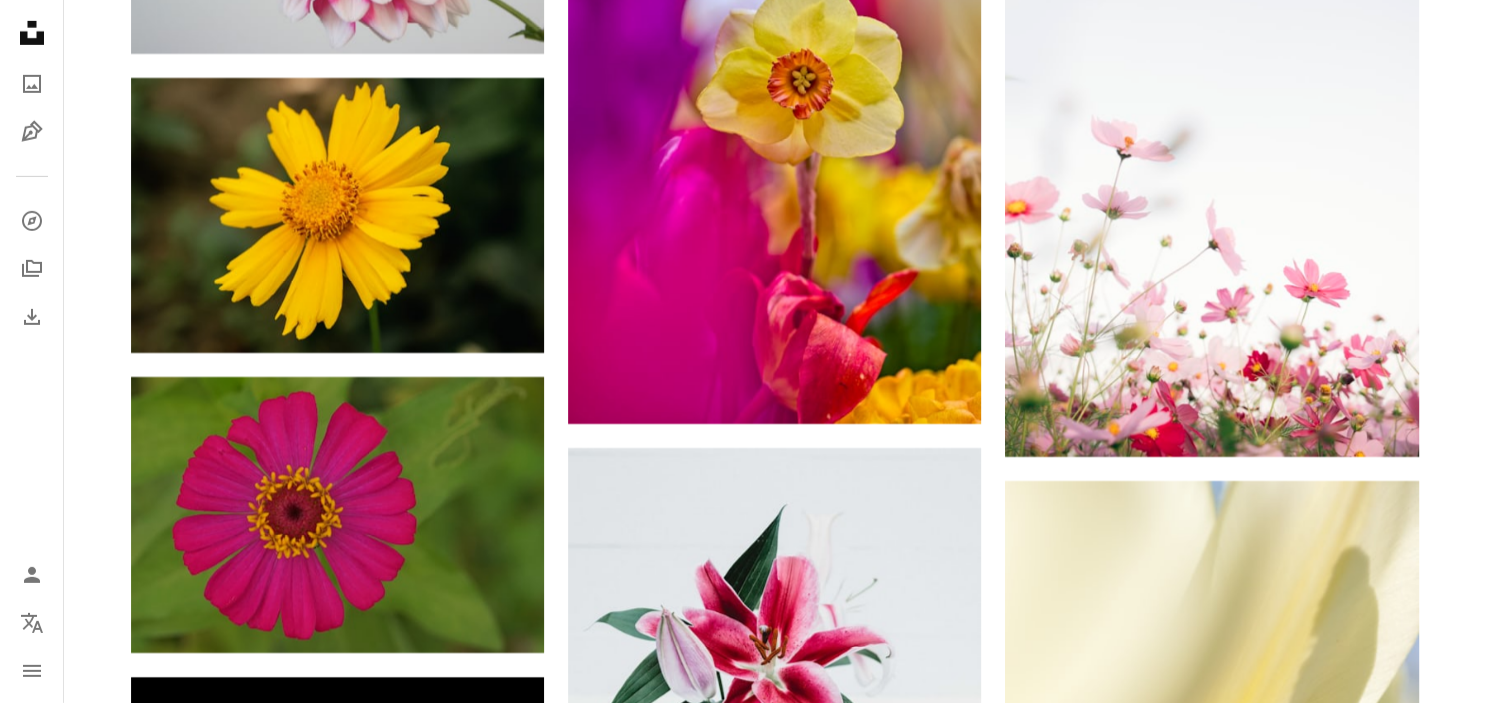 scroll, scrollTop: 28842, scrollLeft: 0, axis: vertical 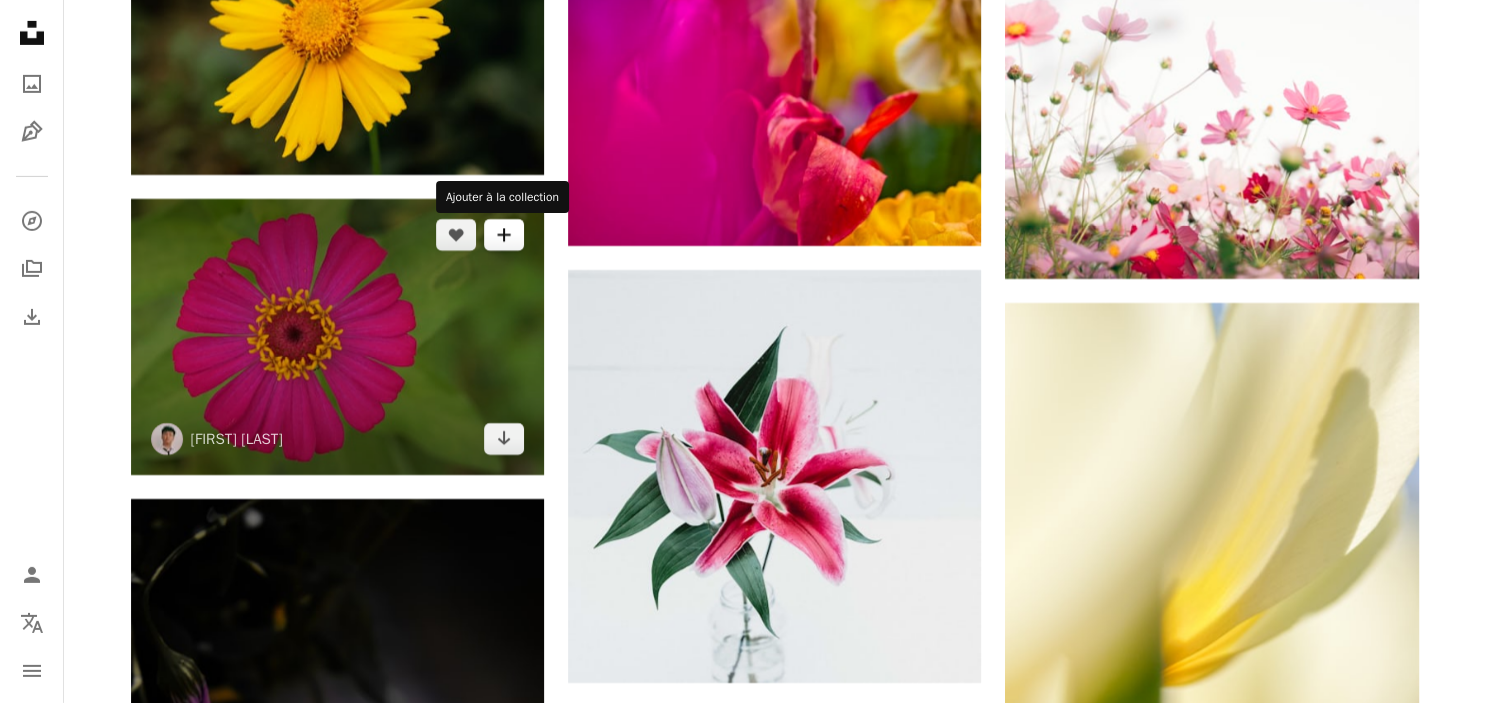 click on "A plus sign" 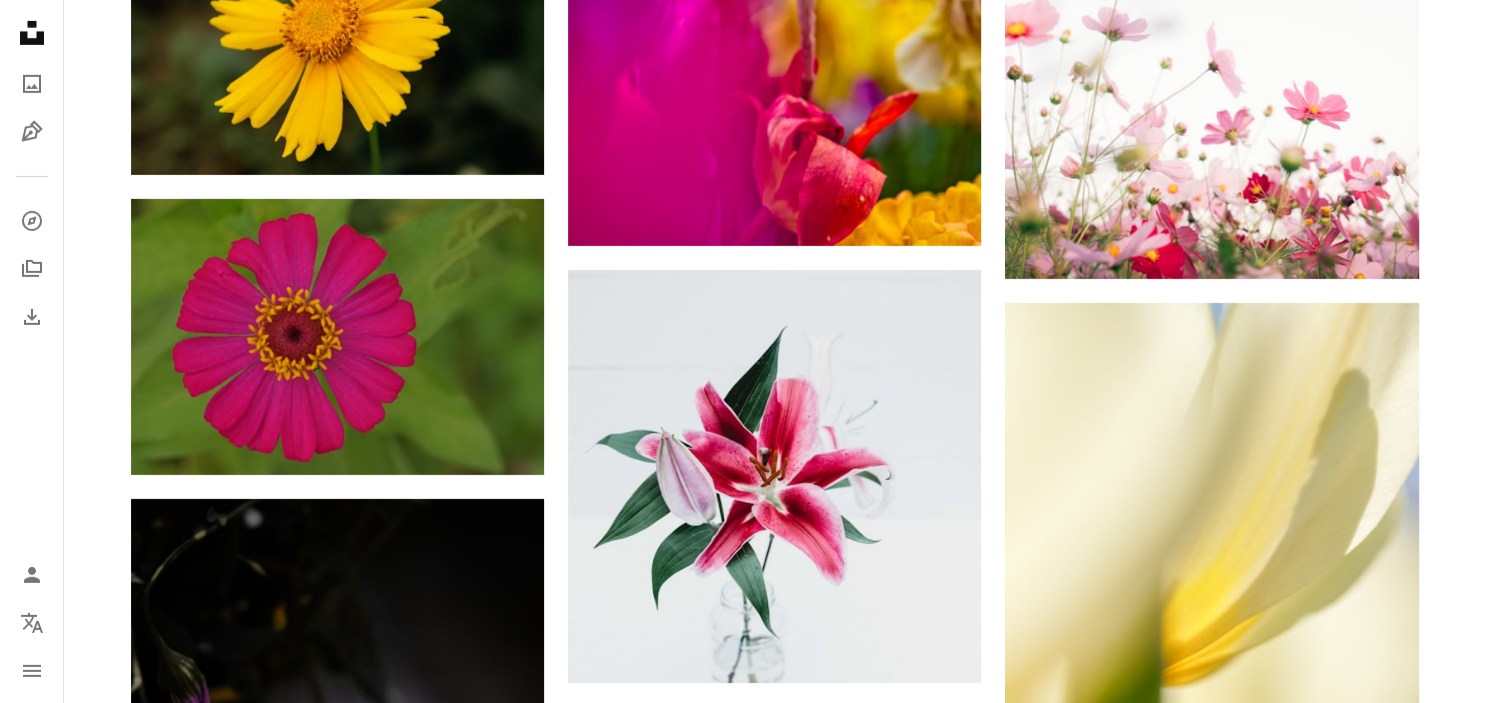 scroll, scrollTop: 182, scrollLeft: 0, axis: vertical 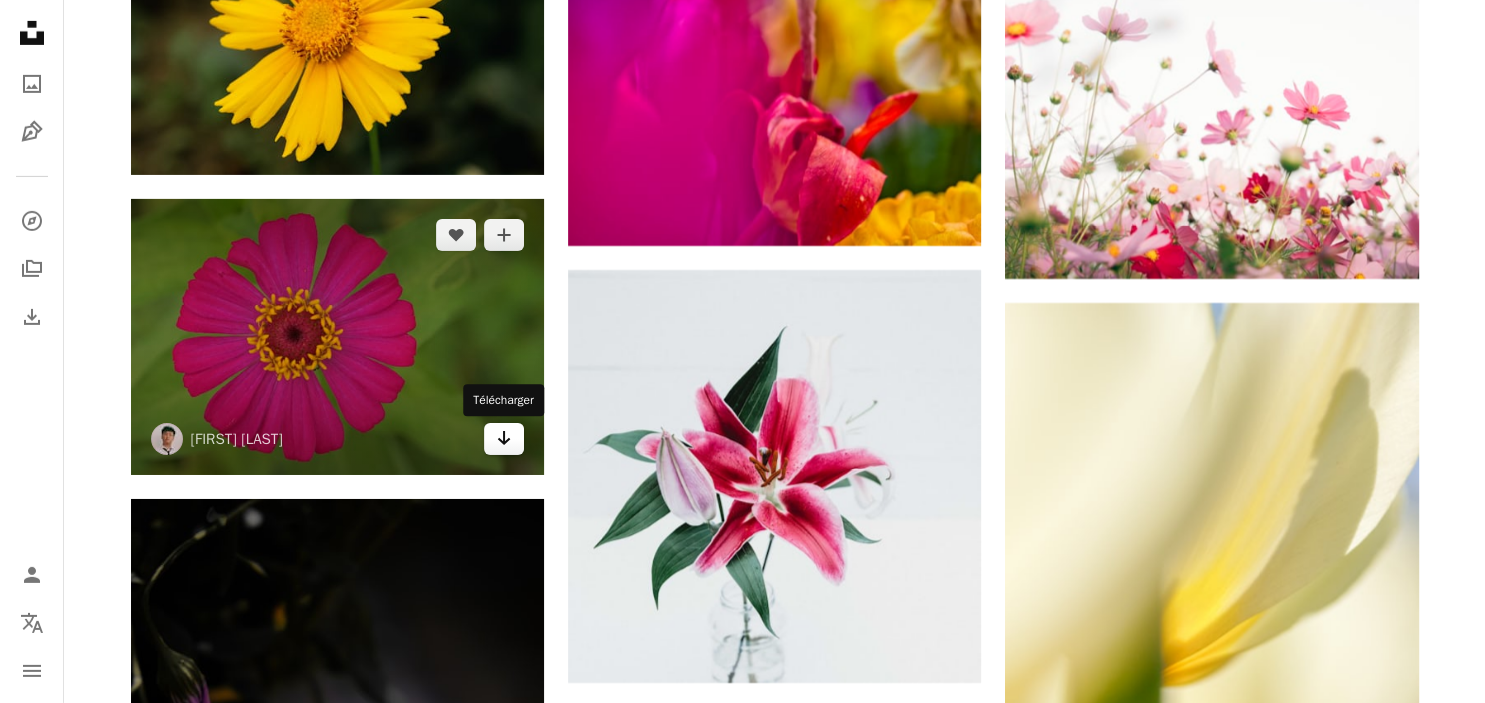 click on "Arrow pointing down" at bounding box center [504, 439] 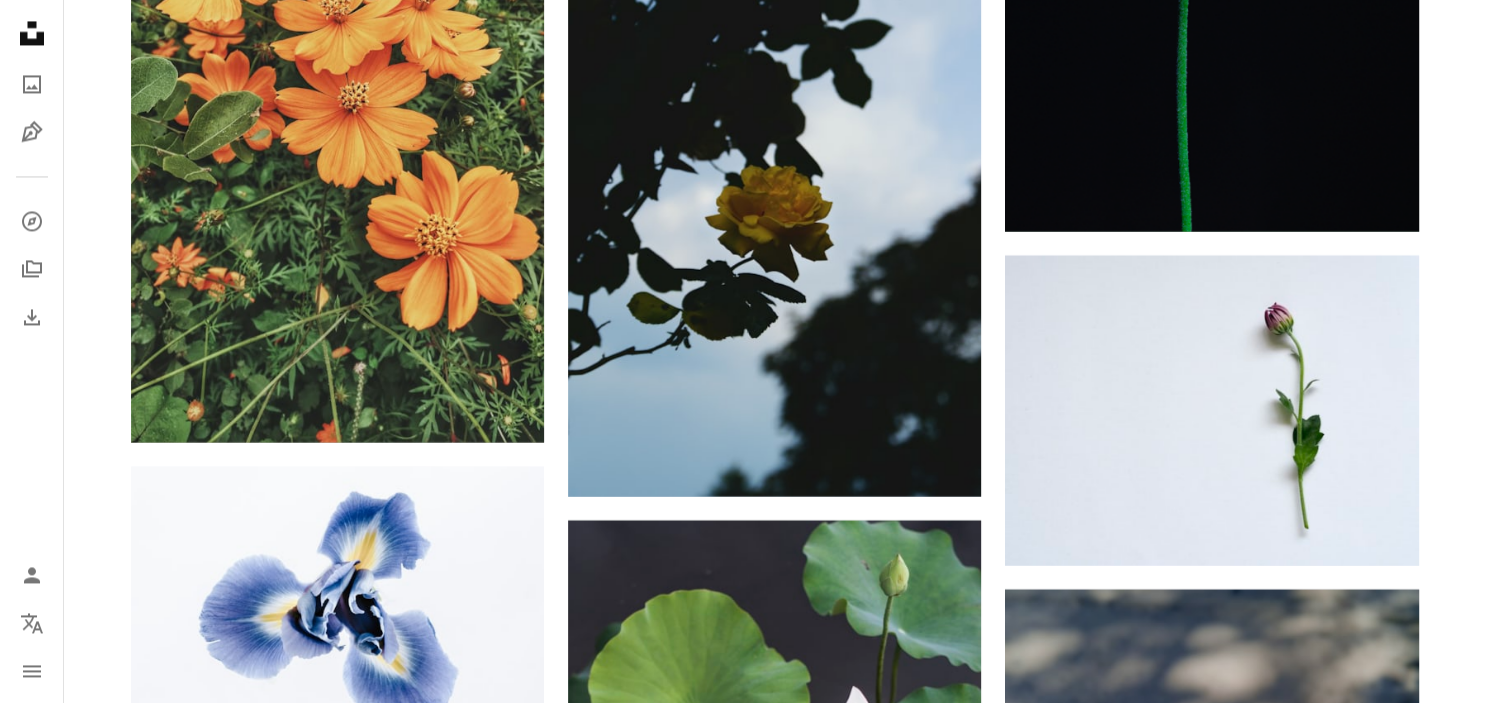 scroll, scrollTop: 32960, scrollLeft: 0, axis: vertical 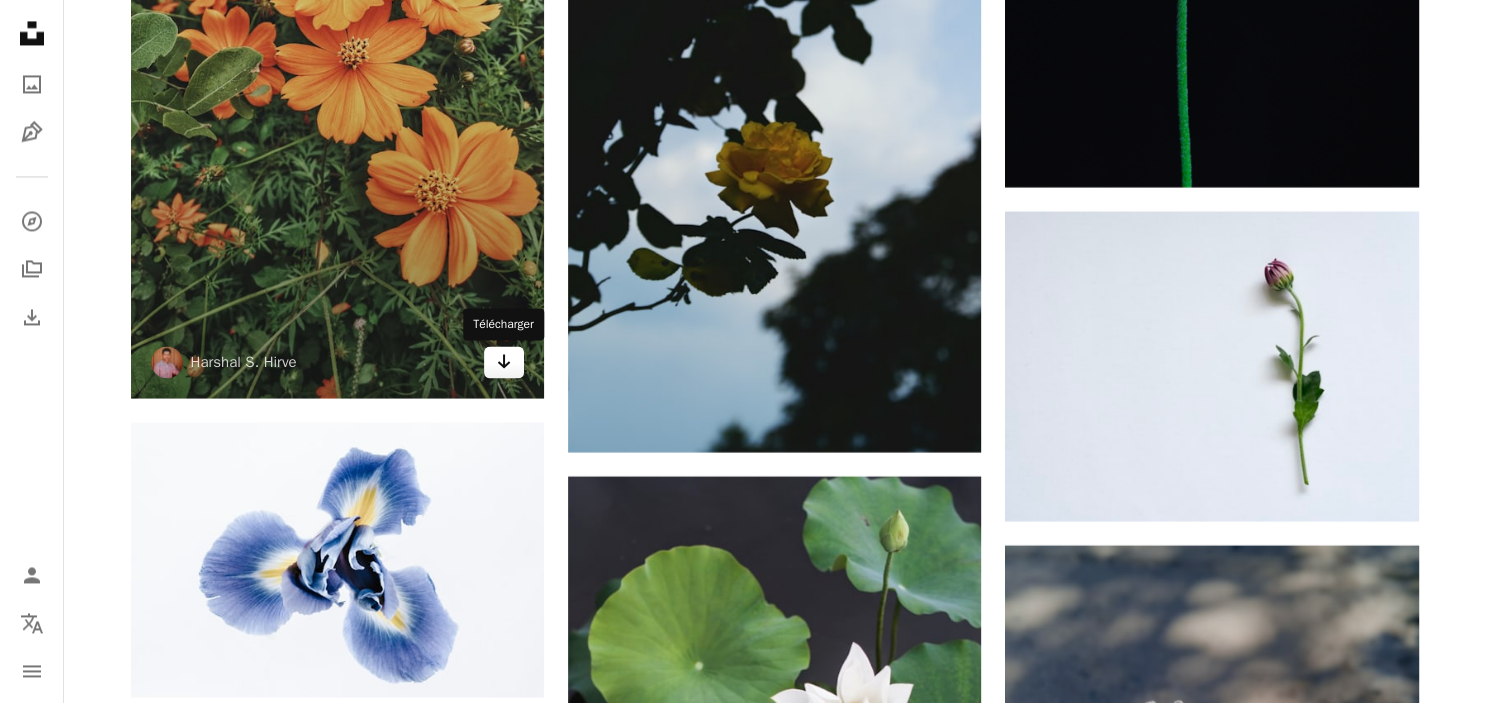 click on "Arrow pointing down" at bounding box center (504, 362) 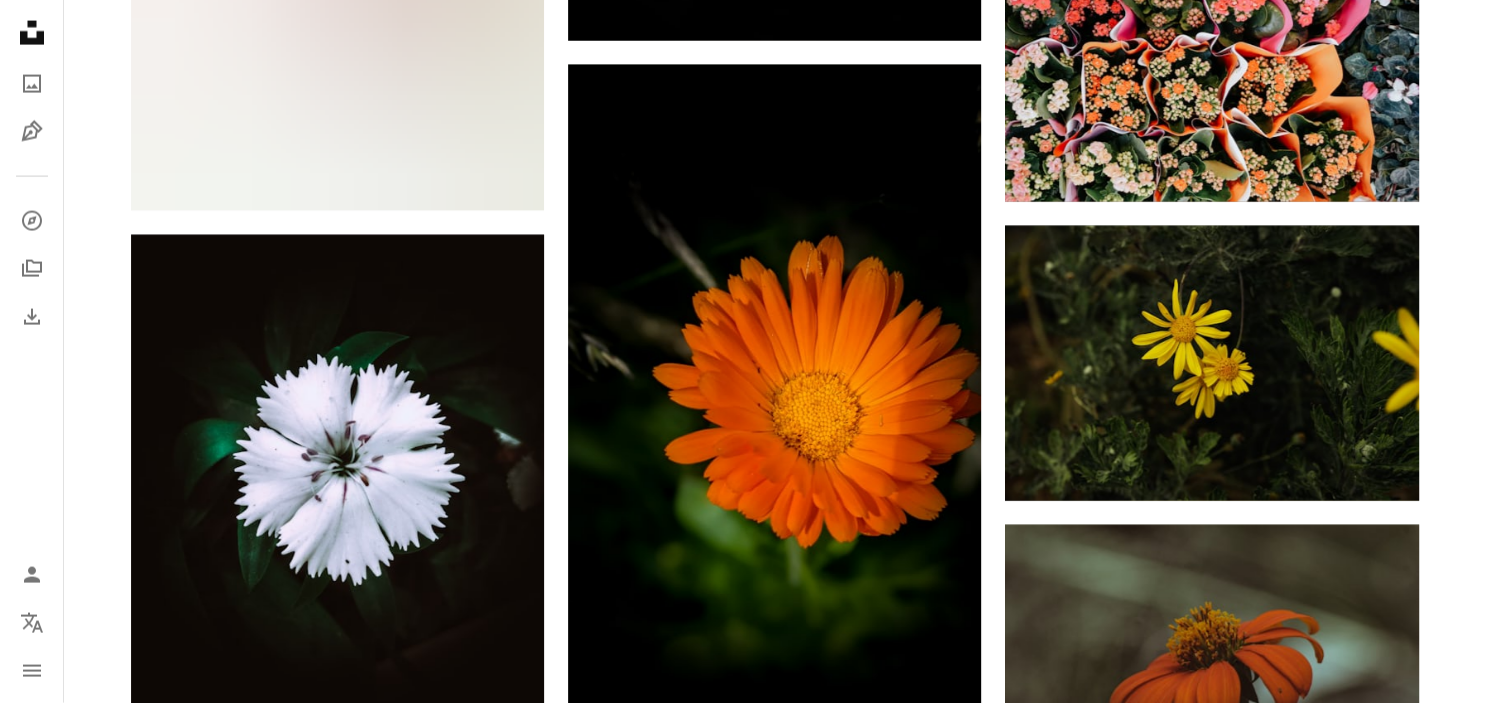 scroll, scrollTop: 41620, scrollLeft: 0, axis: vertical 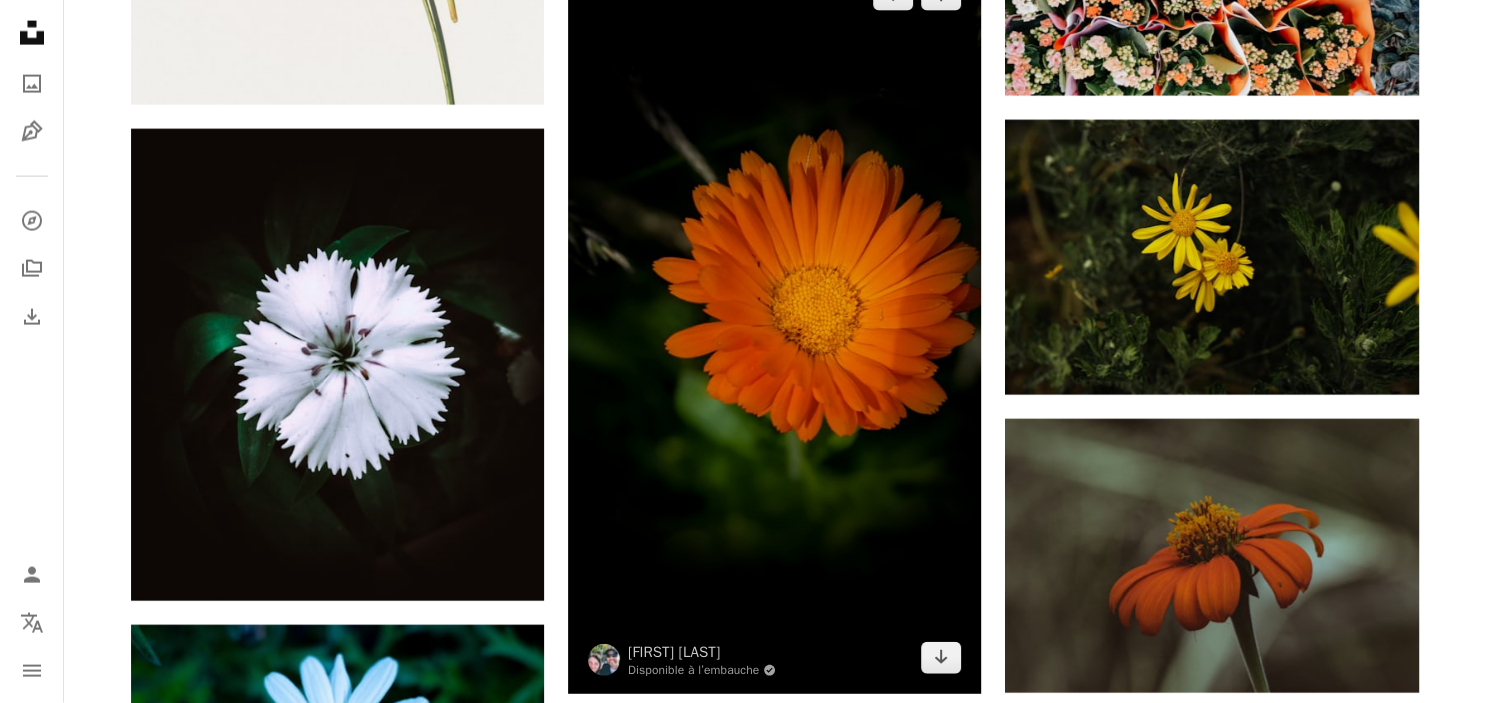 click at bounding box center (774, 326) 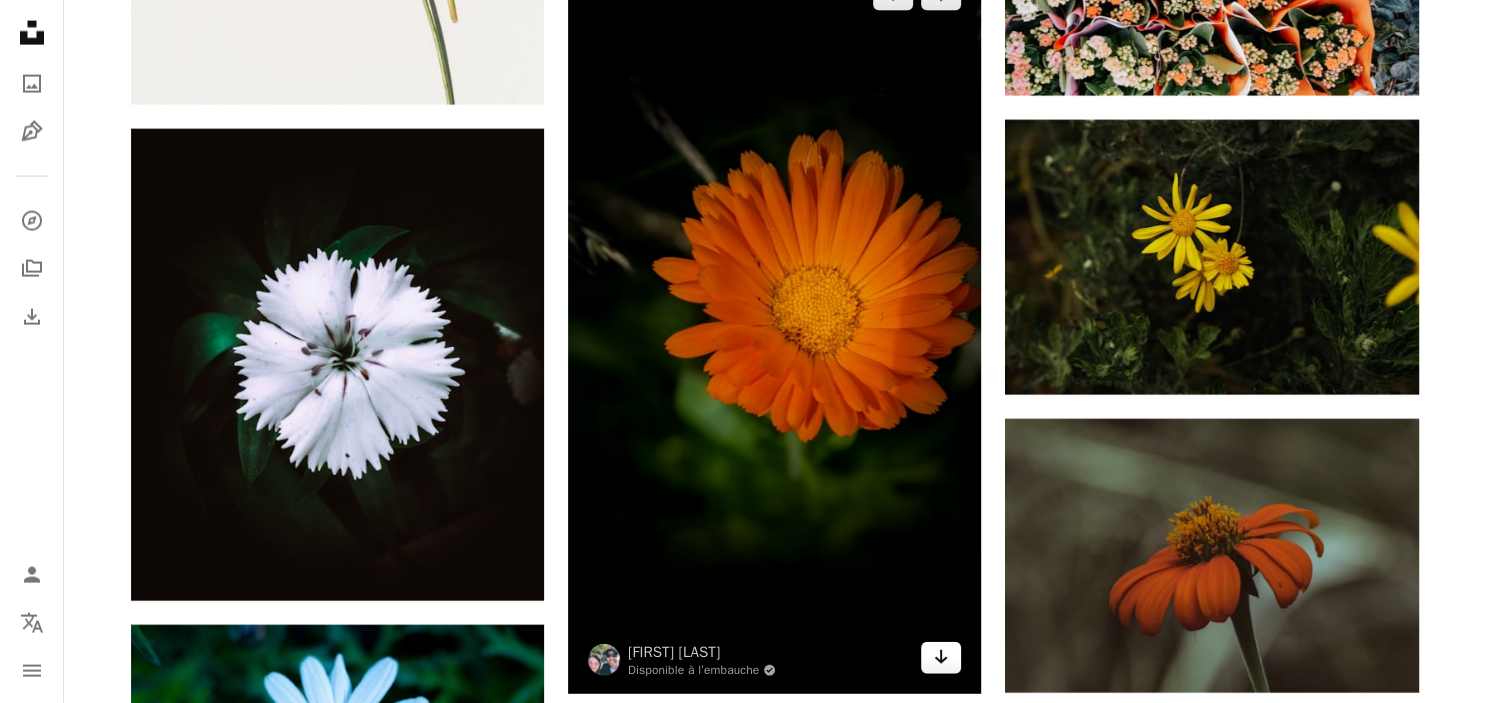 click on "Unsplash logo Accueil Unsplash A photo Pen Tool A compass A stack of folders Download Person Localization icon navigation menu A magnifying glass ***** An X shape Visual search Abonnez-vous à Unsplash+ Connexion Envoyer une image Parcourez des images premium sur iStock  |  - 20 % sur tout iStock  ↗ Parcourez des images premium sur iStock - 20 % sur tout iStock  ↗ En voir plus  ↗ Rendez-vous sur iStock  ↗ A photo Photos   160 k Pen Tool Illustrations   2,5 k A stack of folders Collections   632 k A group of people Utilisateurs   892 A copyright icon © Licence Arrow down Aspect ratio Orientation Arrow down Unfold Classer par  Pertinence Arrow down Filters Filtres Fleur Chevron right Rose bouquet champ de fleurs tournesol été animal fleurs le printemps papillon fleur fond tulipe oiseau Plus sign for Unsplash+ A heart A plus sign Karolina Grabowska Pour  Unsplash+ A lock Télécharger A heart A plus sign Meriç Dağlı Arrow pointing down Plus sign for Unsplash+ A heart A plus sign Pour" at bounding box center (742, -18519) 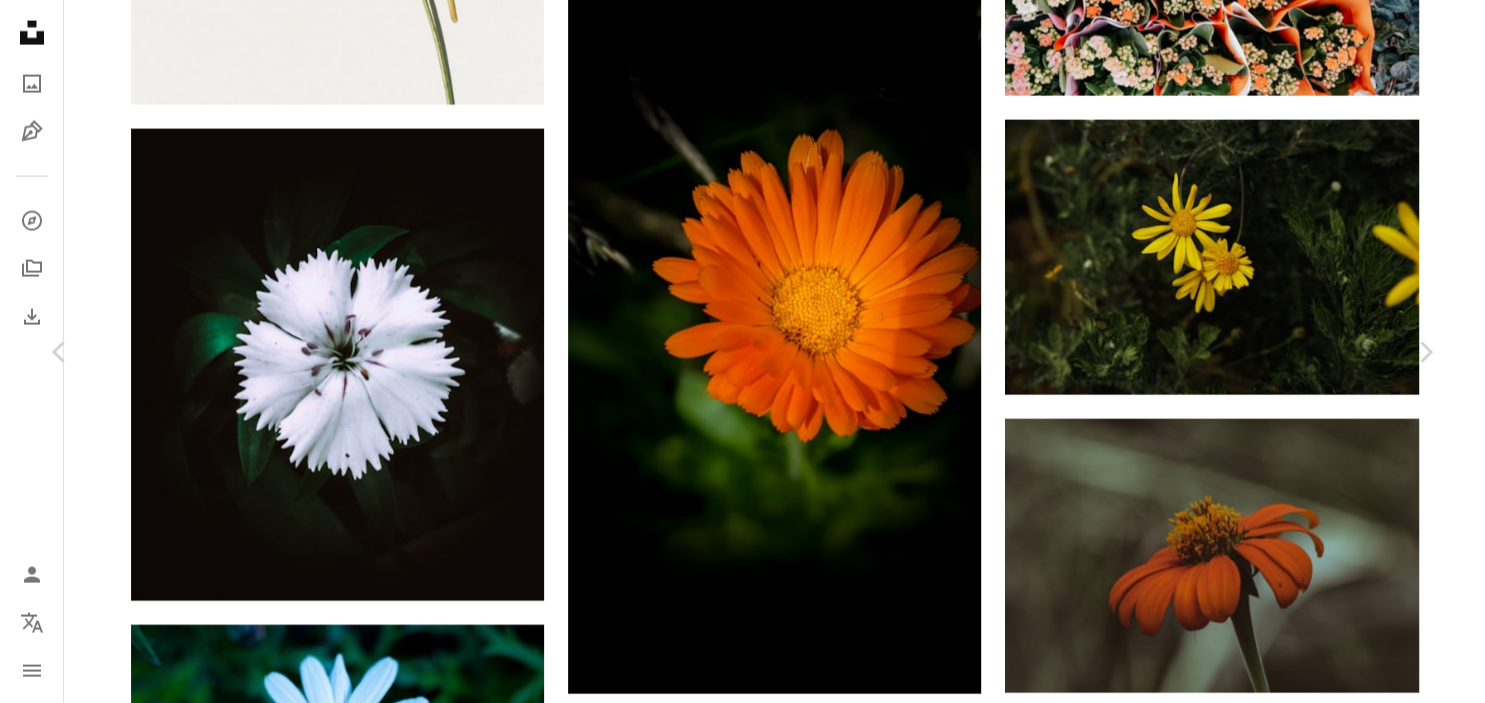 scroll, scrollTop: 120, scrollLeft: 0, axis: vertical 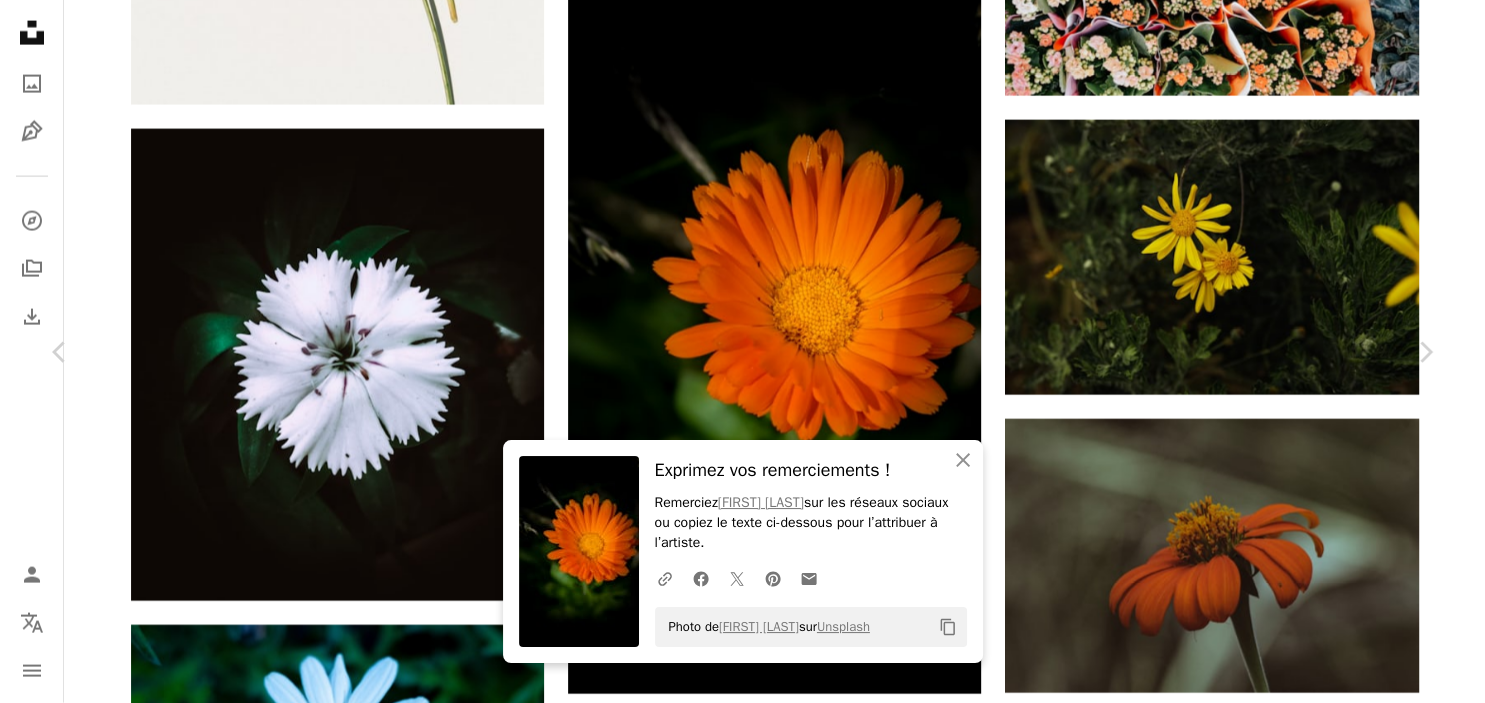 click on "An X shape" at bounding box center [20, 20] 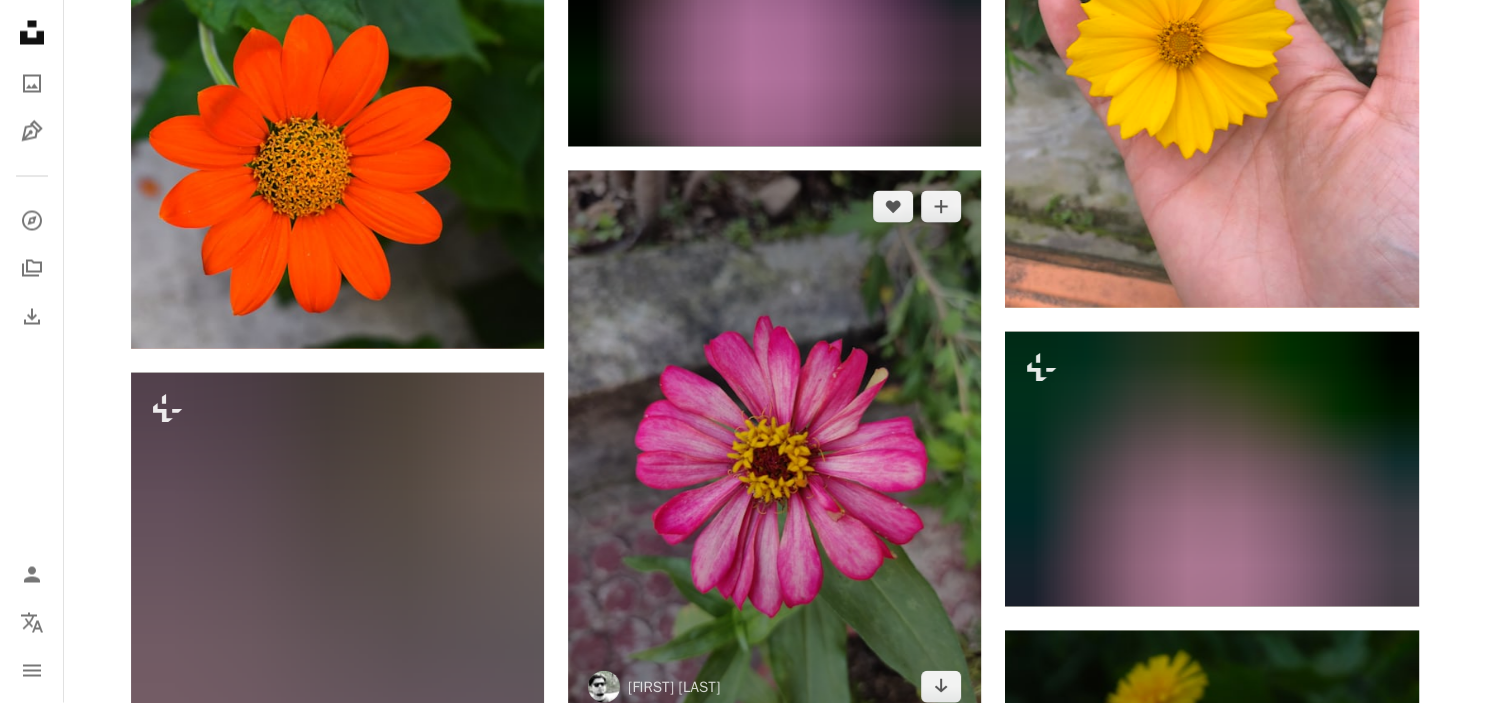 scroll, scrollTop: 48167, scrollLeft: 0, axis: vertical 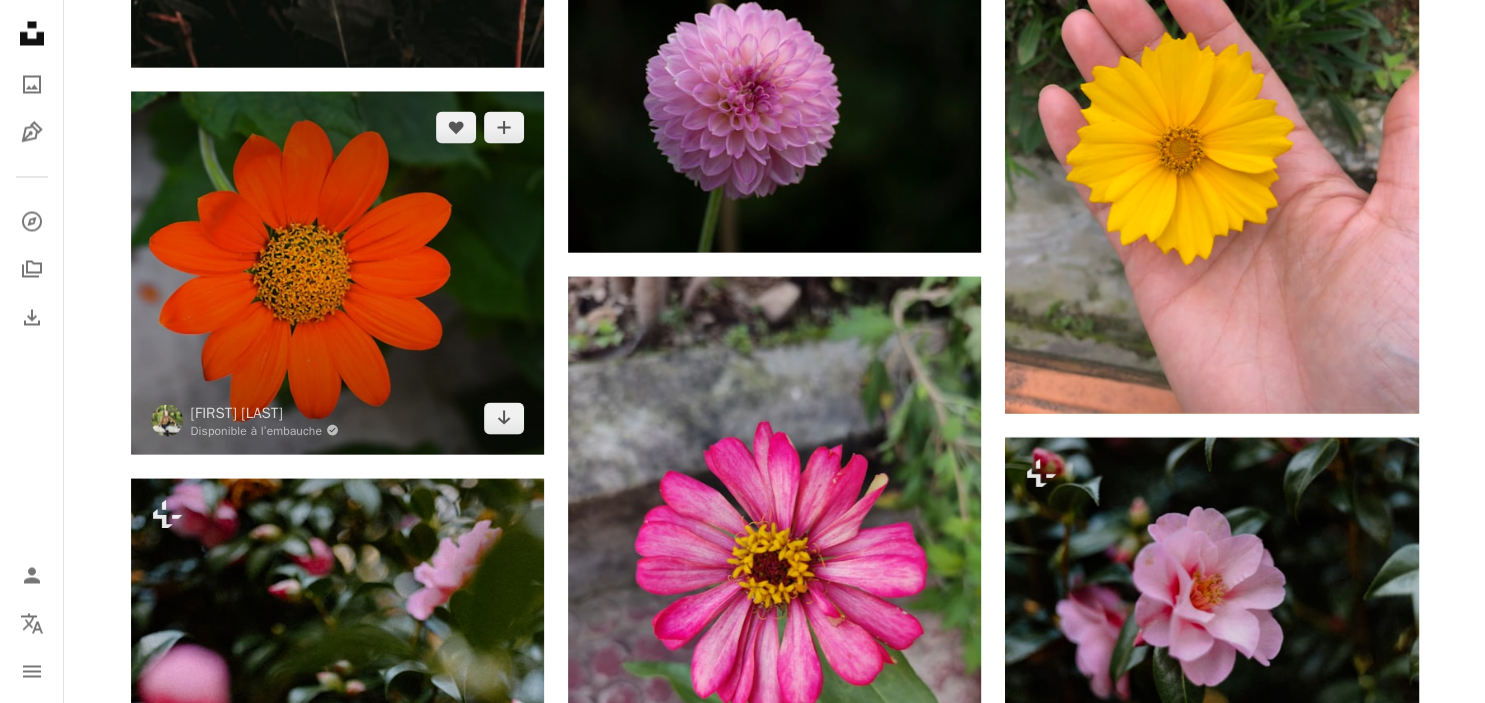 click at bounding box center (337, 272) 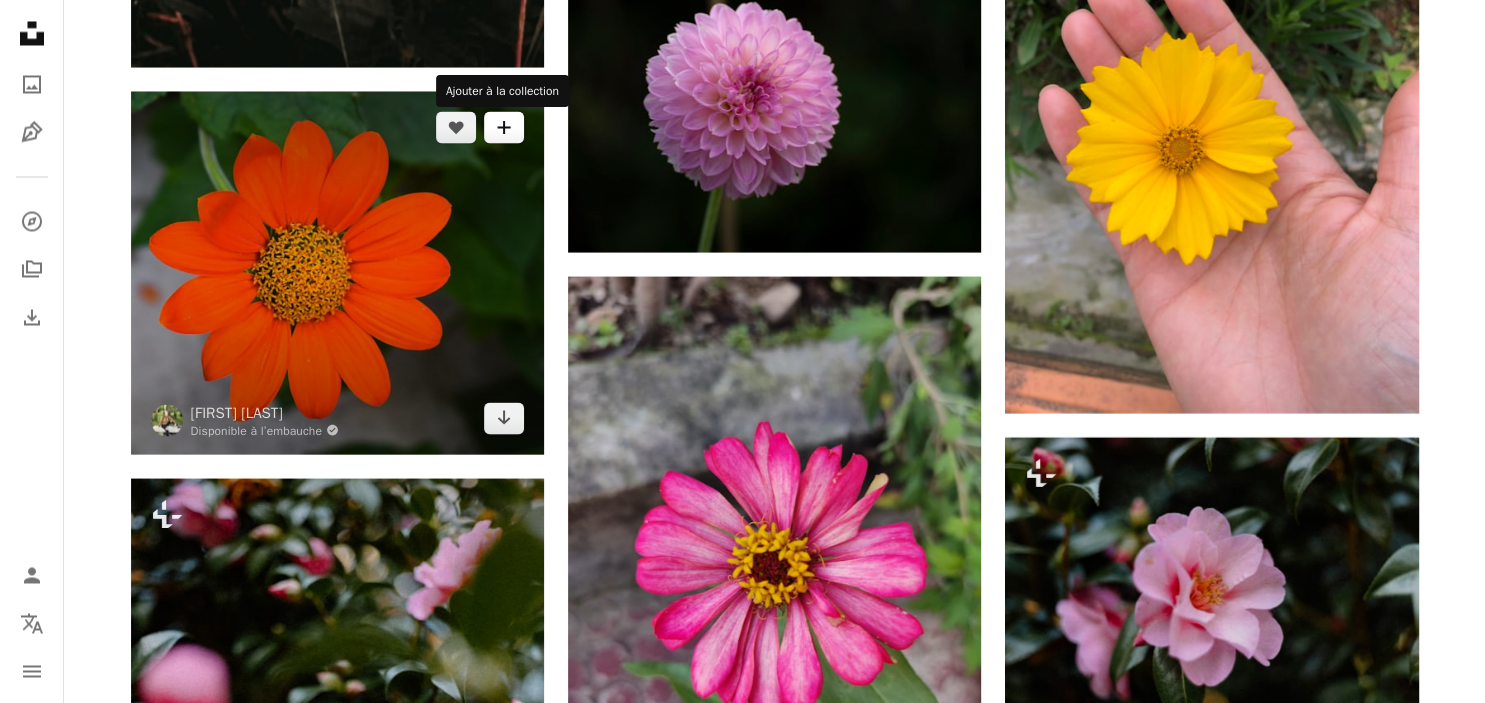 click on "A plus sign" 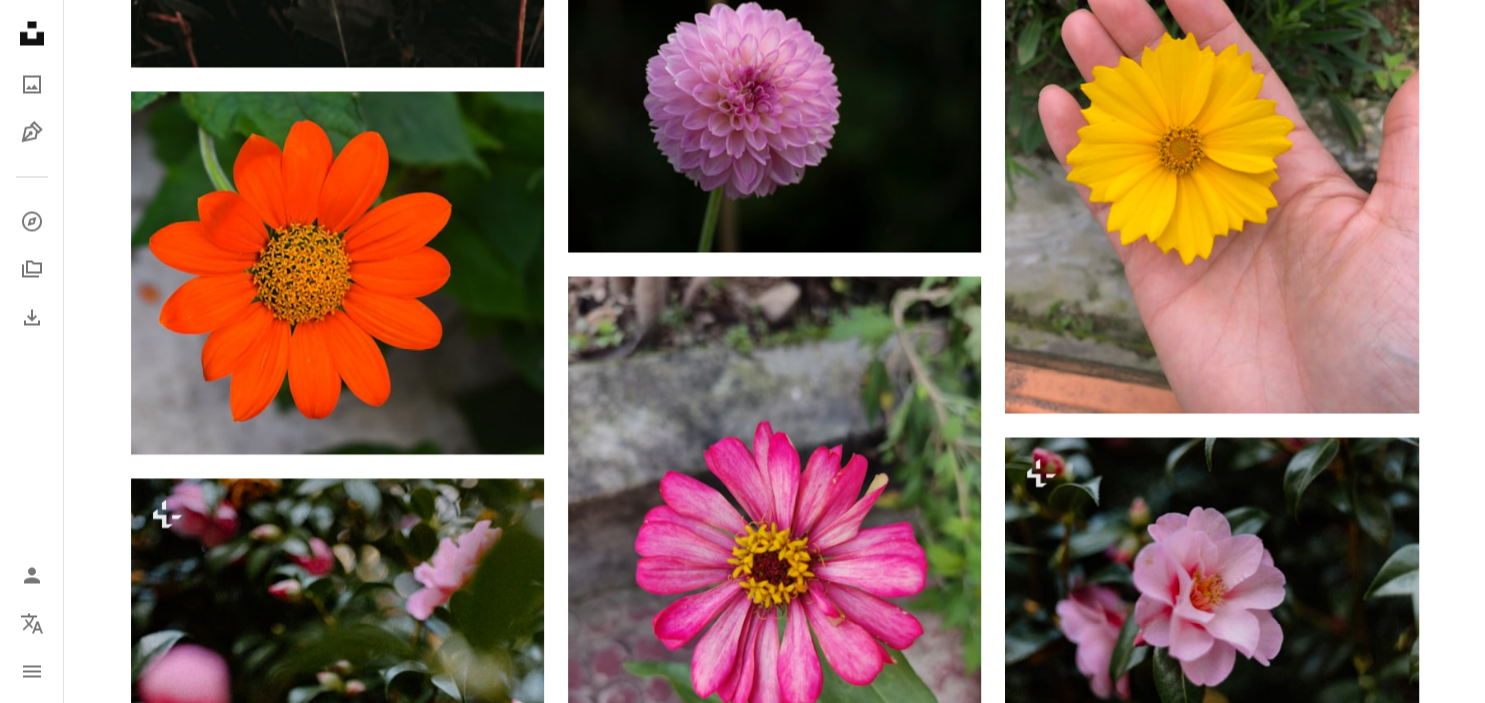 scroll, scrollTop: 182, scrollLeft: 0, axis: vertical 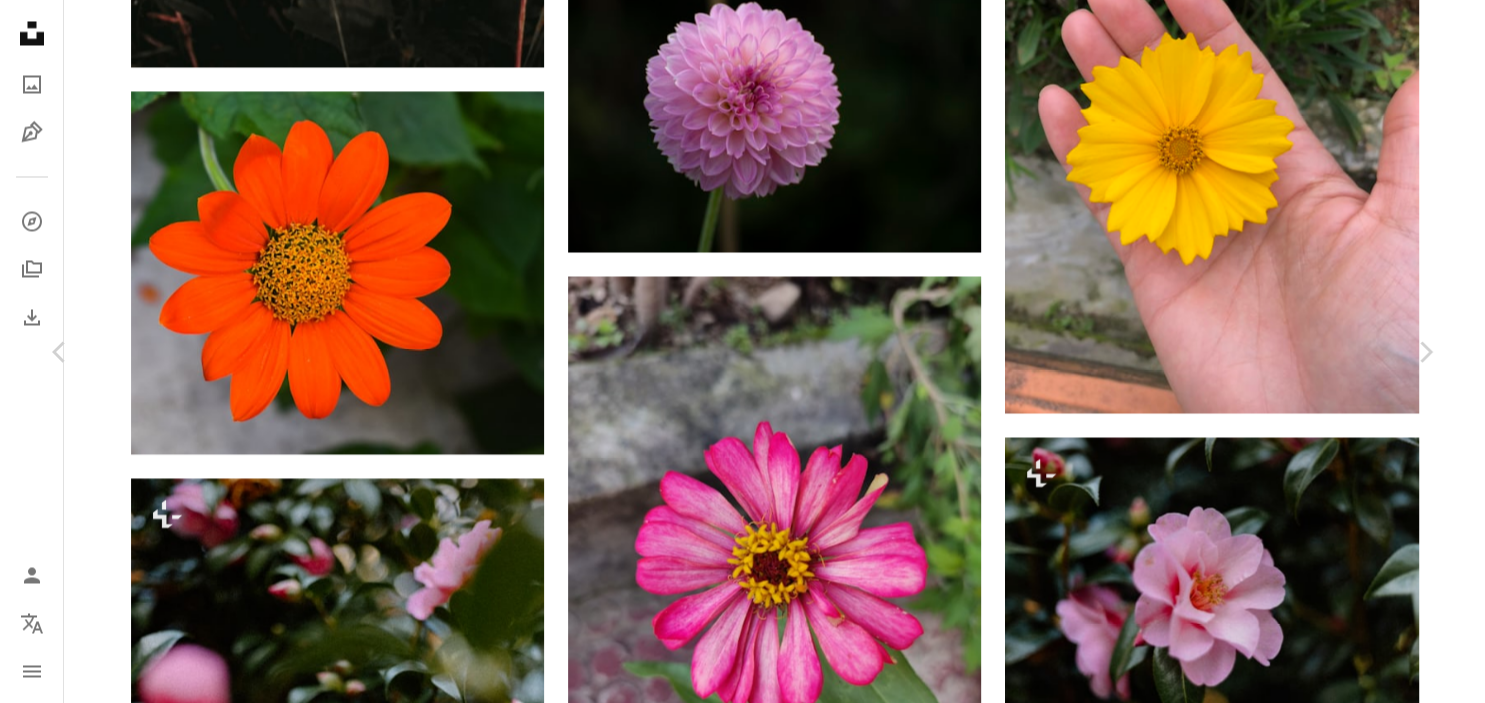click on "Télécharger gratuitement" at bounding box center (1203, 4247) 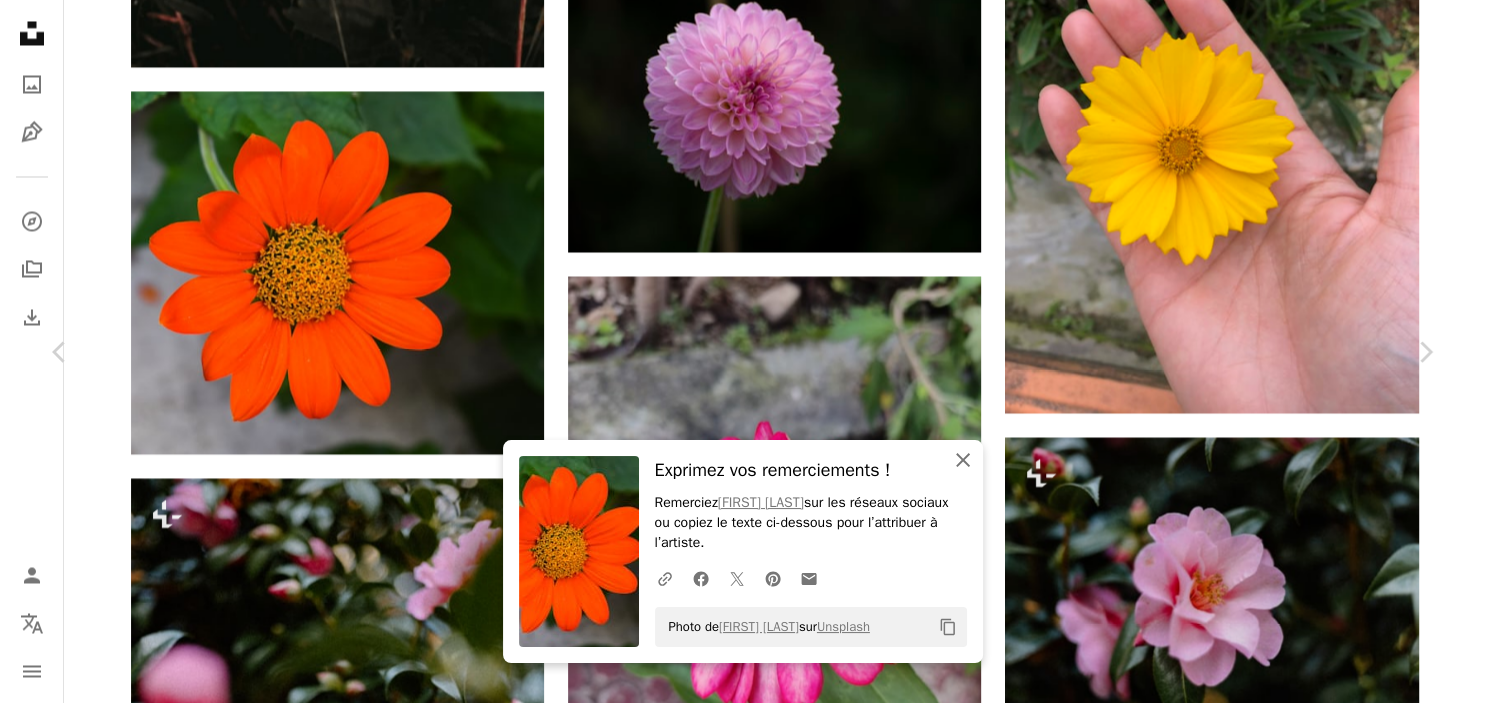 click on "An X shape" 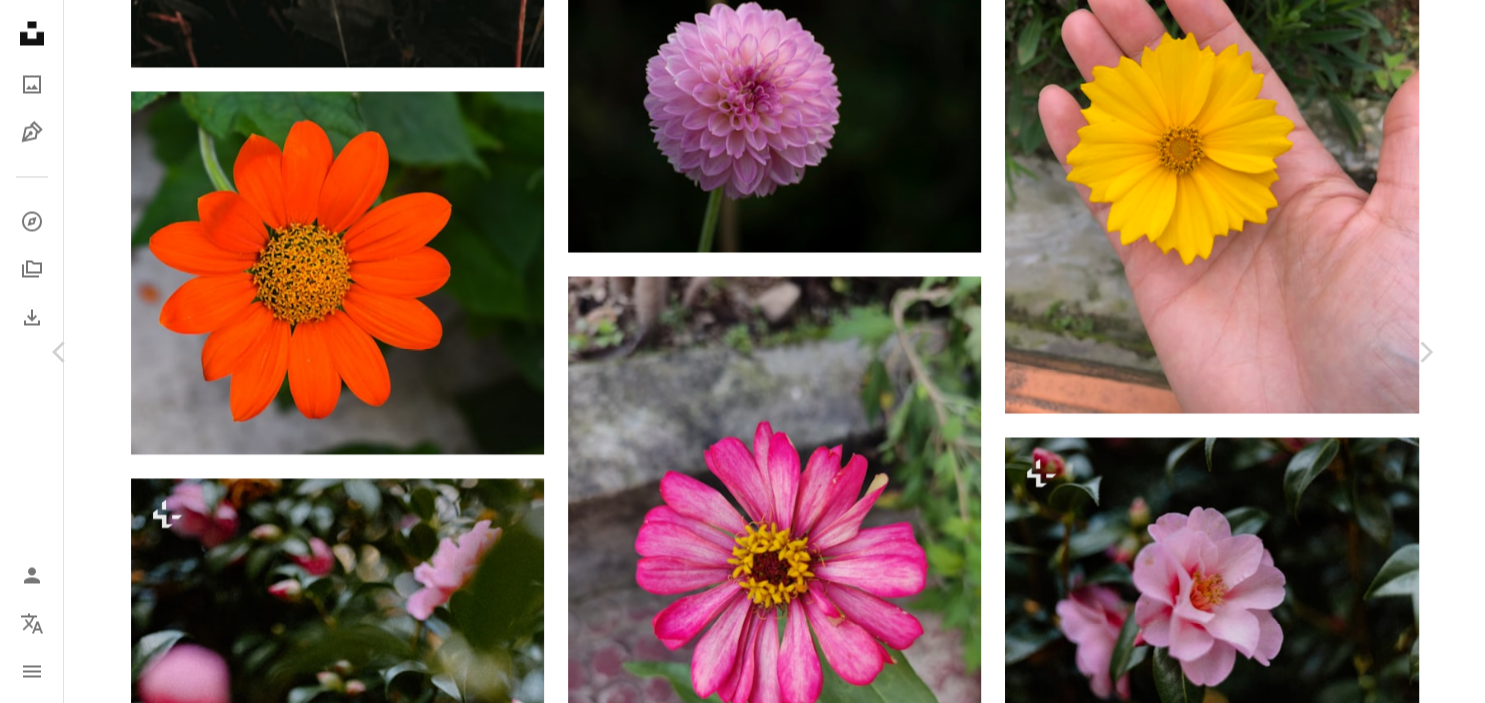 scroll, scrollTop: 2760, scrollLeft: 0, axis: vertical 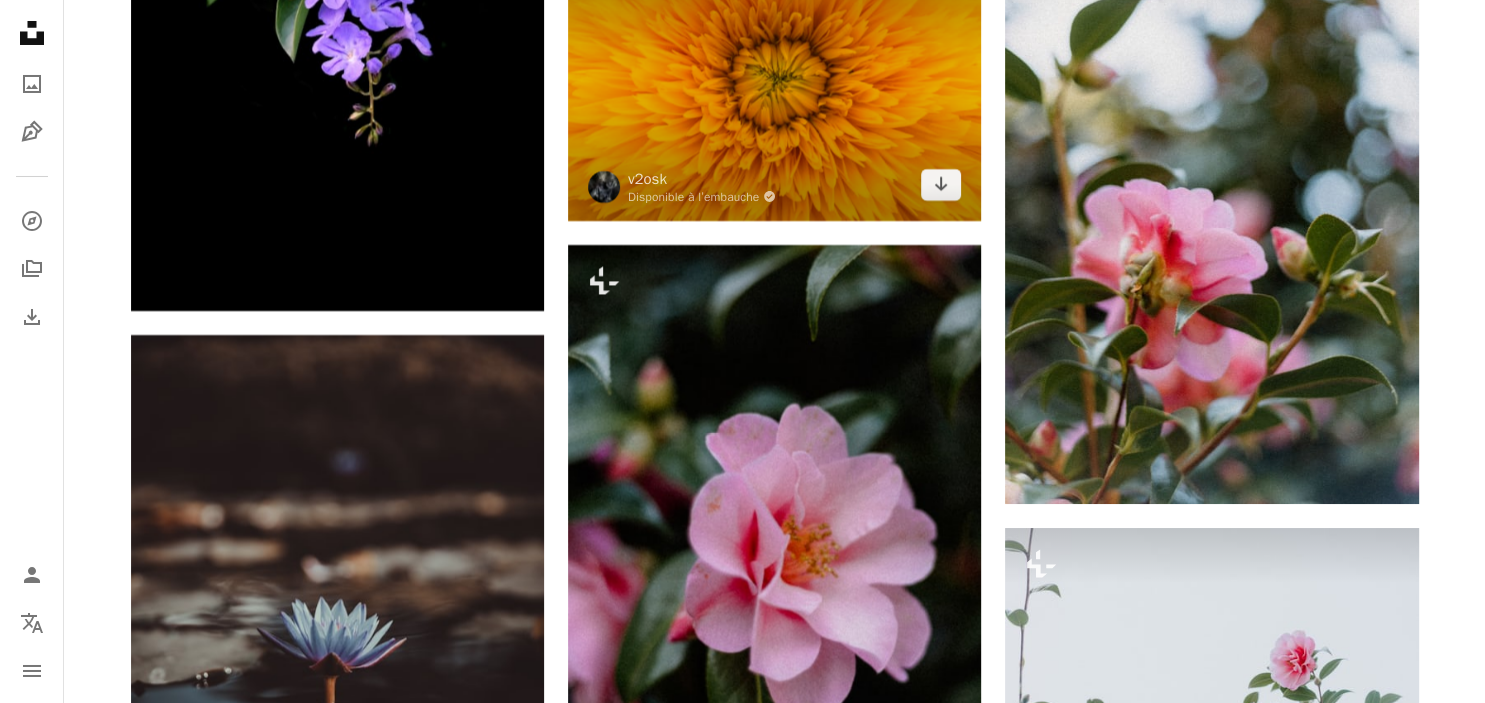 click at bounding box center [774, 83] 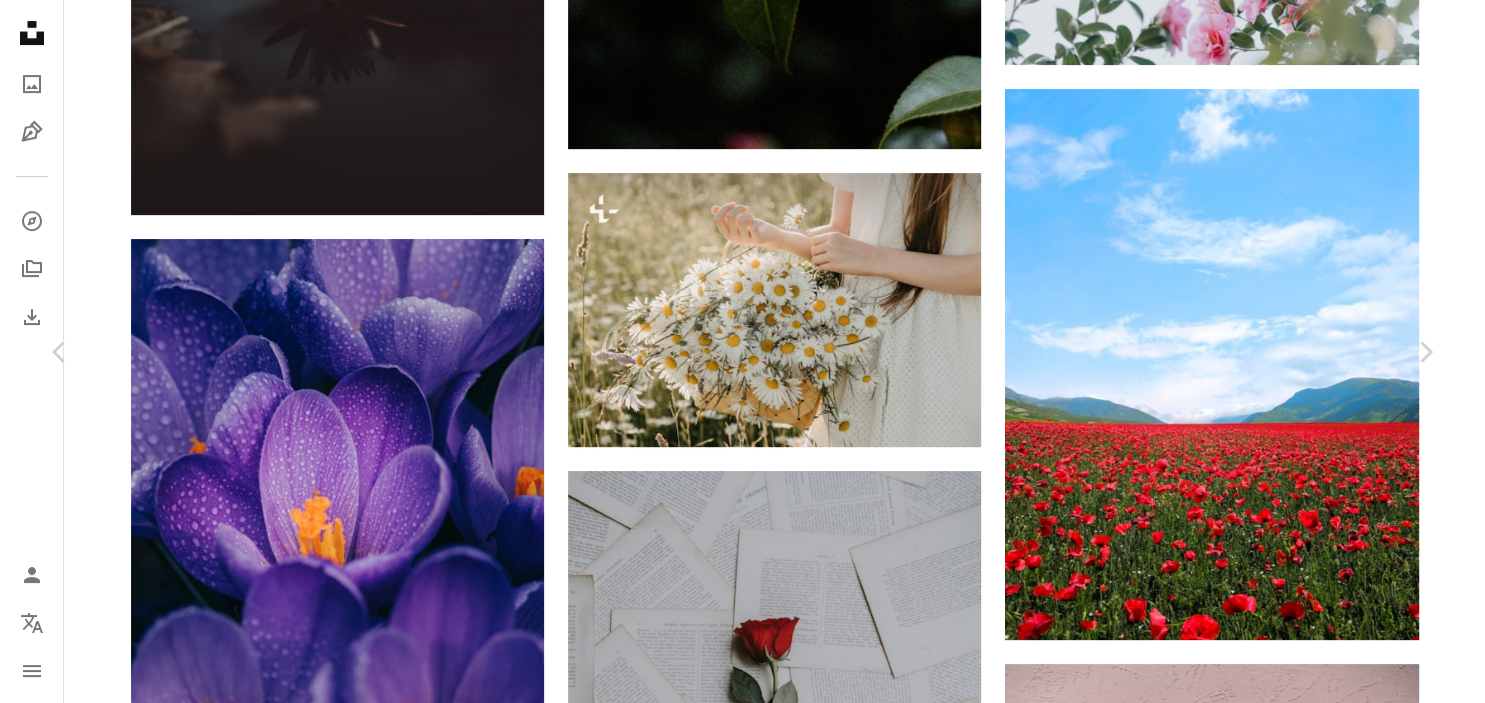 scroll, scrollTop: 52919, scrollLeft: 0, axis: vertical 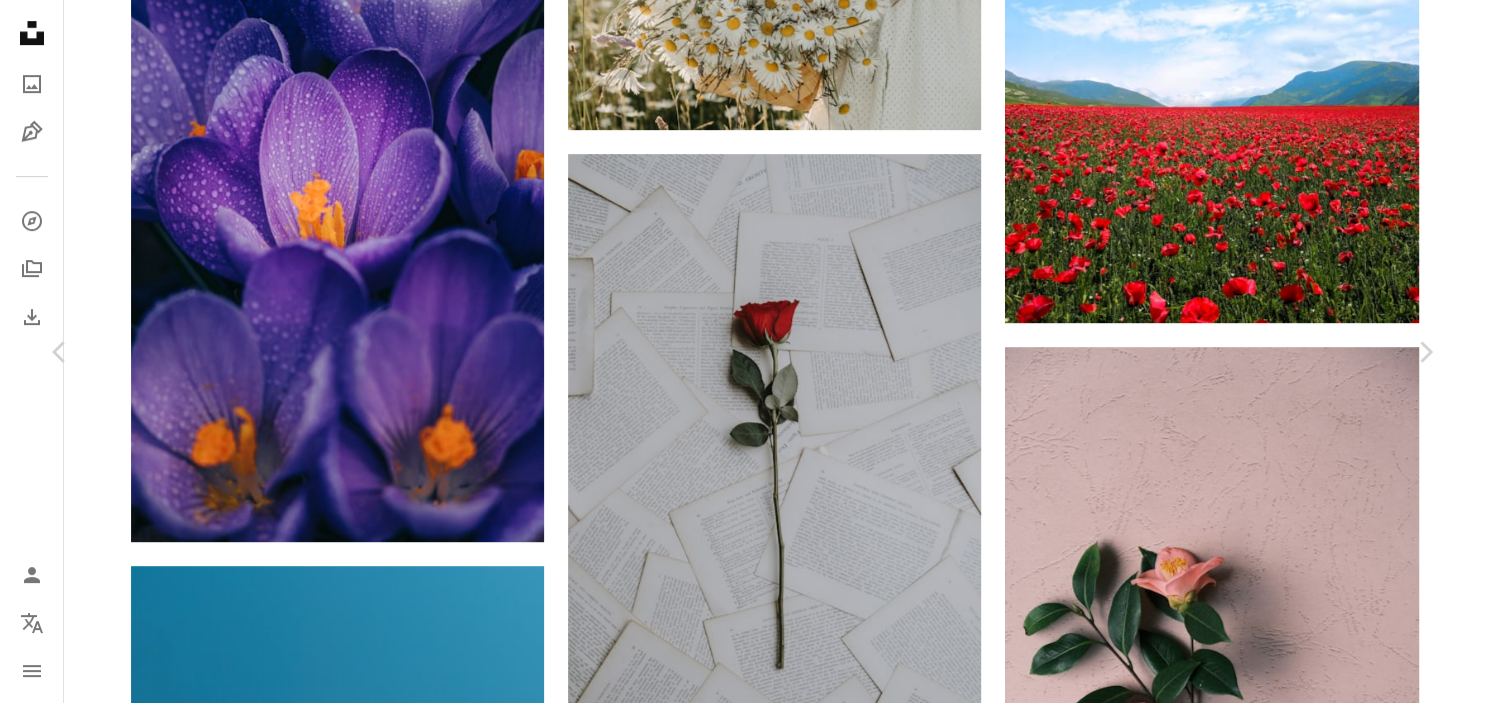 click on "An X shape" at bounding box center (20, 20) 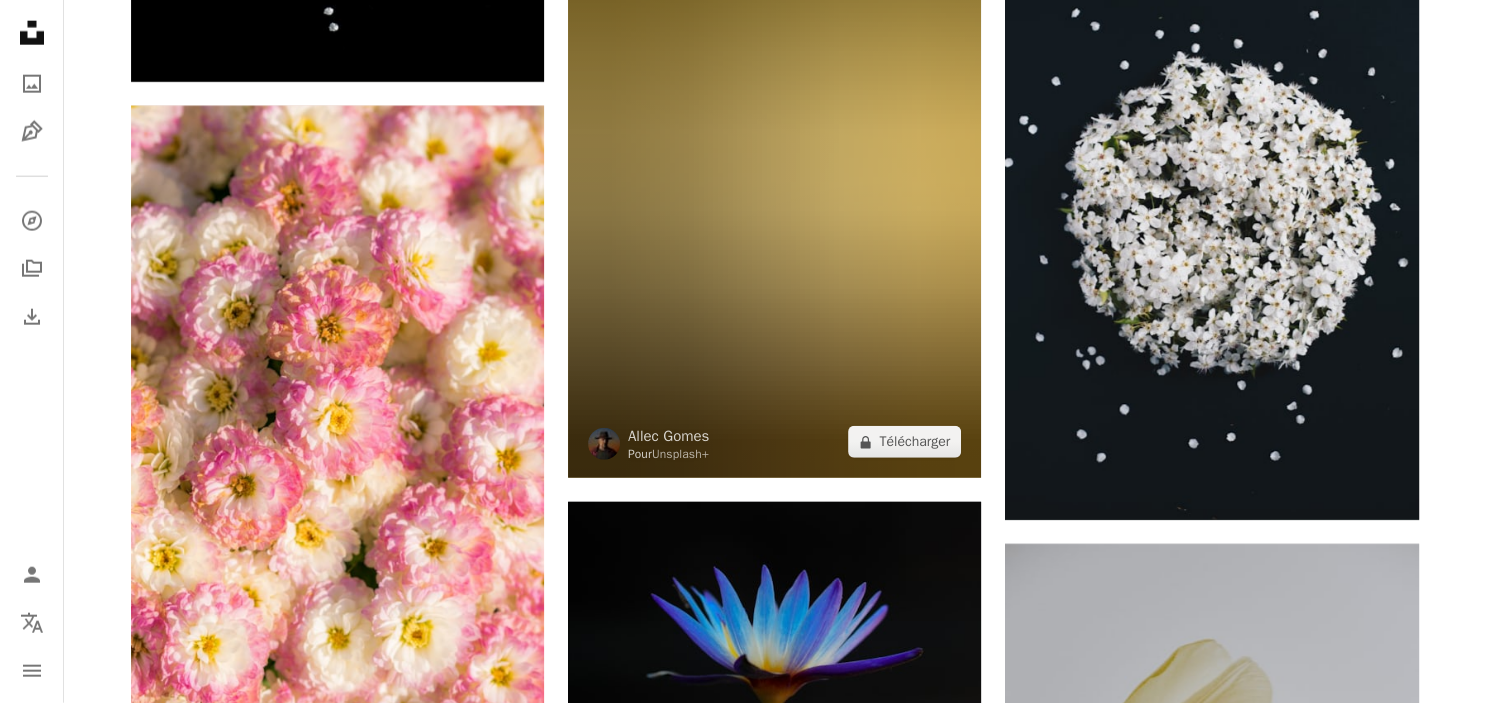 scroll, scrollTop: 57037, scrollLeft: 0, axis: vertical 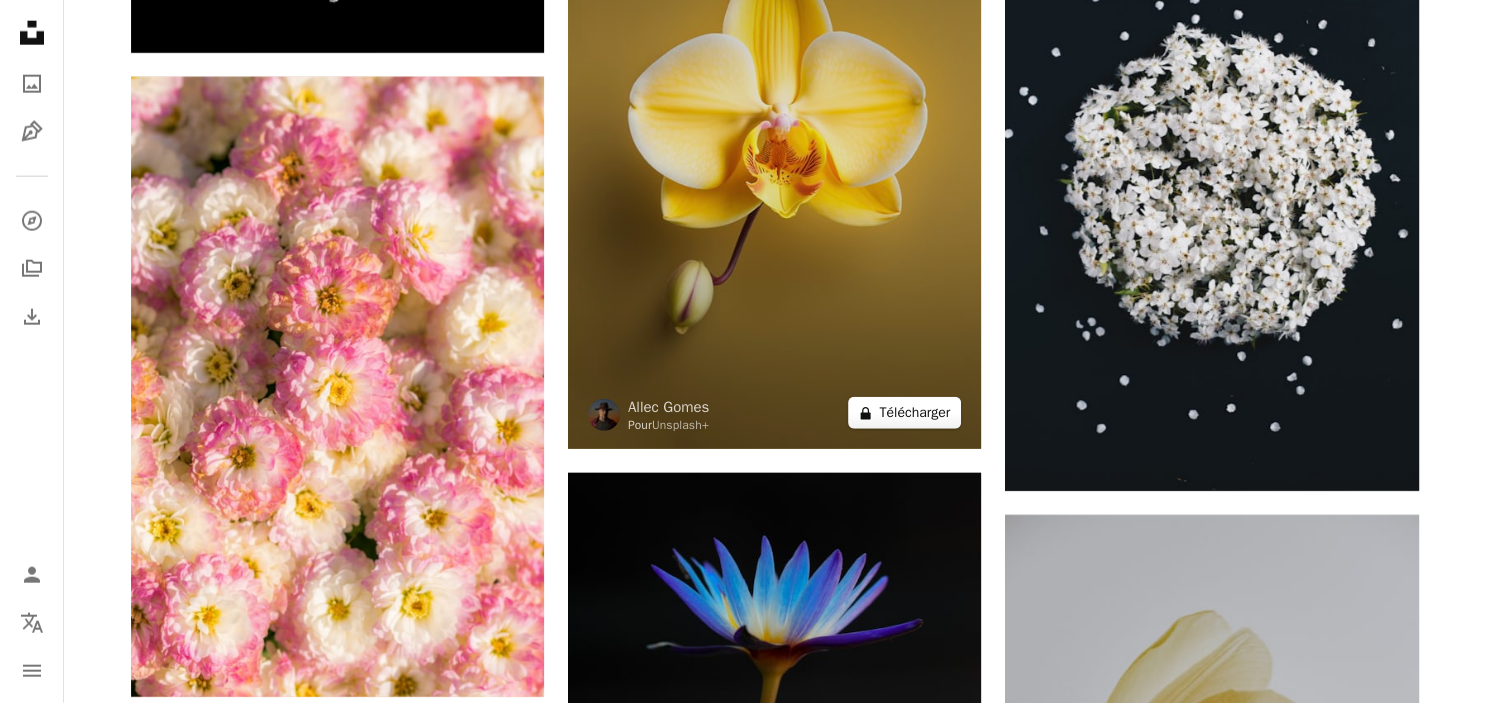 click on "A lock Télécharger" at bounding box center (904, 413) 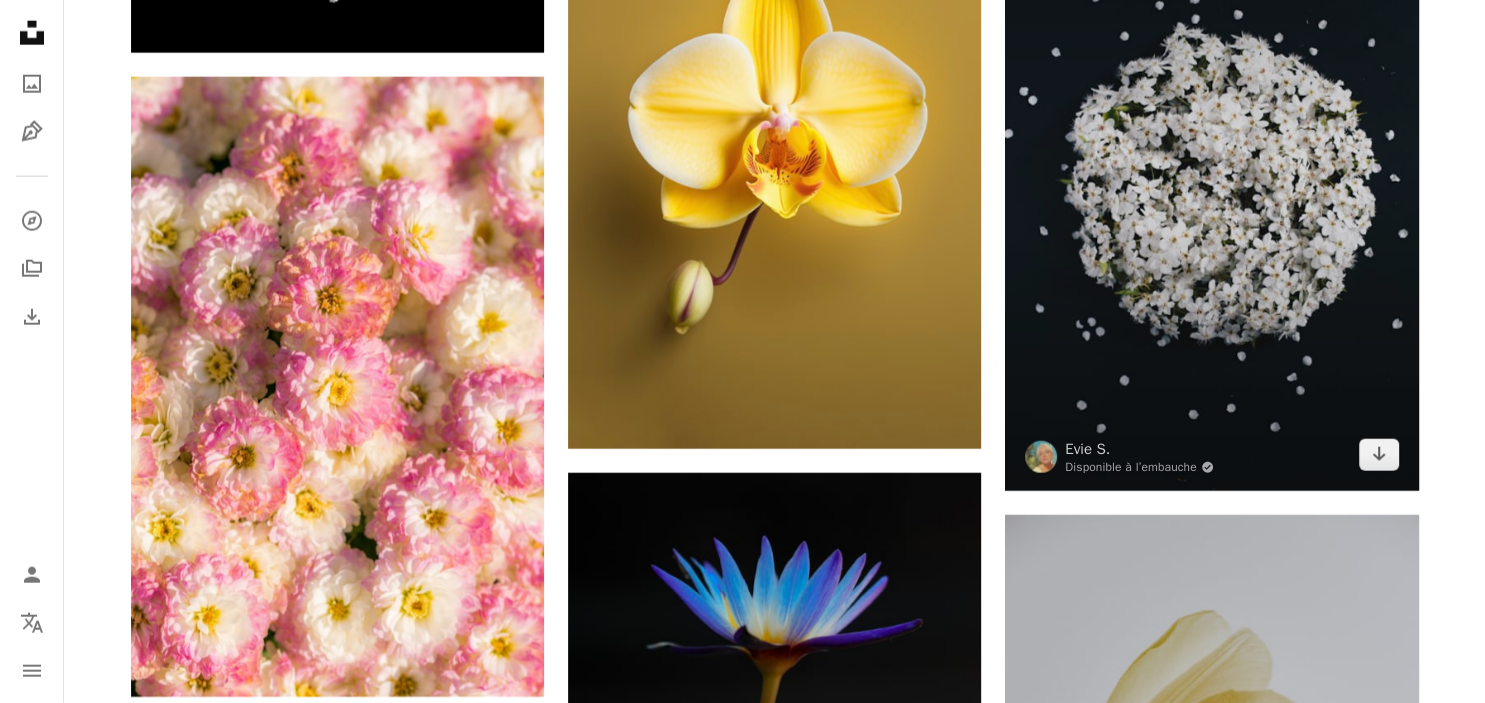 click on "An X shape Premium, images prêtes à l’emploi. Profitez d’un accès illimité. A plus sign Contenu ajouté chaque mois réservé aux membres A plus sign Téléchargements libres de droits illimités A plus sign Illustrations  Nouveau A plus sign Protections juridiques renforcées annuel 62 %  de réduction mensuel 16 €   6 € EUR par mois * Abonnez-vous à  Unsplash+ * Facturé à l’avance en cas de paiement annuel  72 € Plus les taxes applicables. Renouvellement automatique. Annuler à tout moment." at bounding box center [742, 5676] 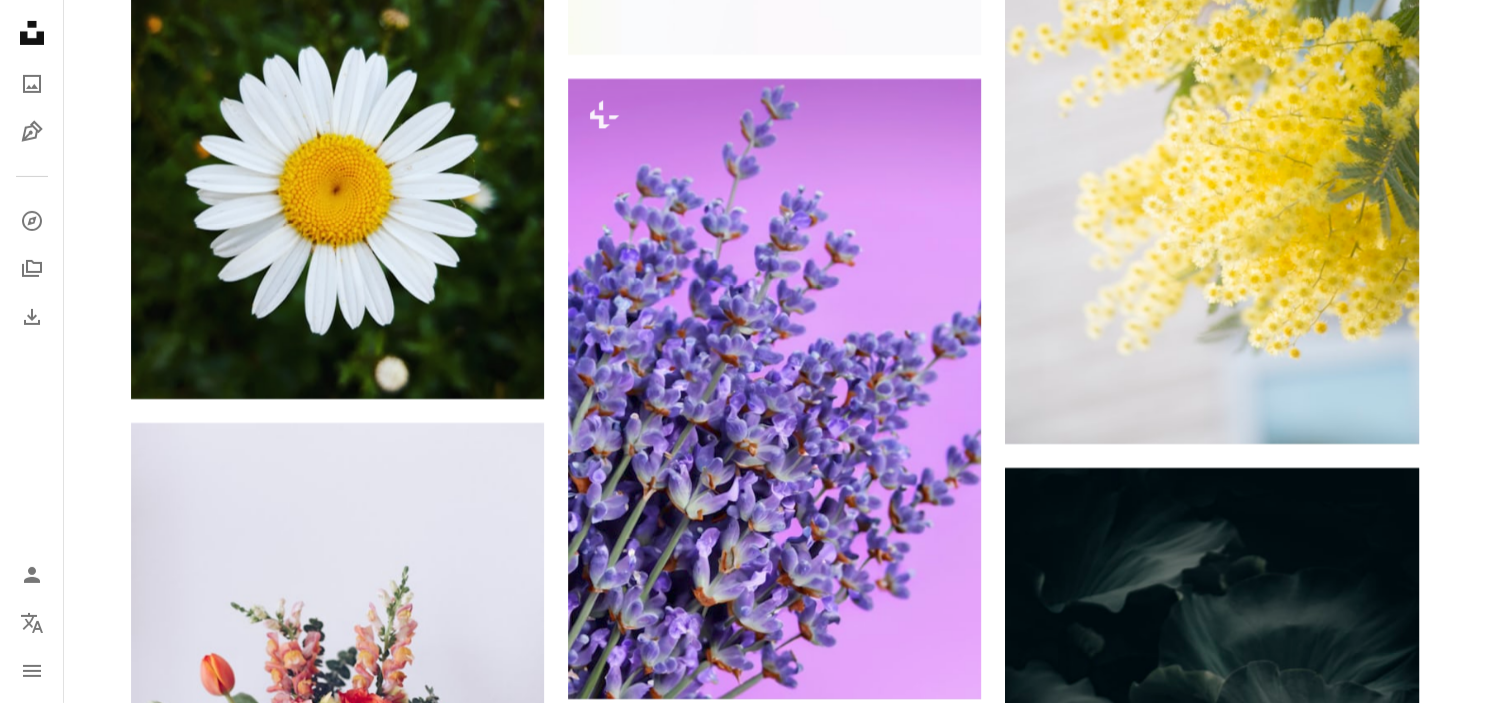 scroll, scrollTop: 60628, scrollLeft: 0, axis: vertical 